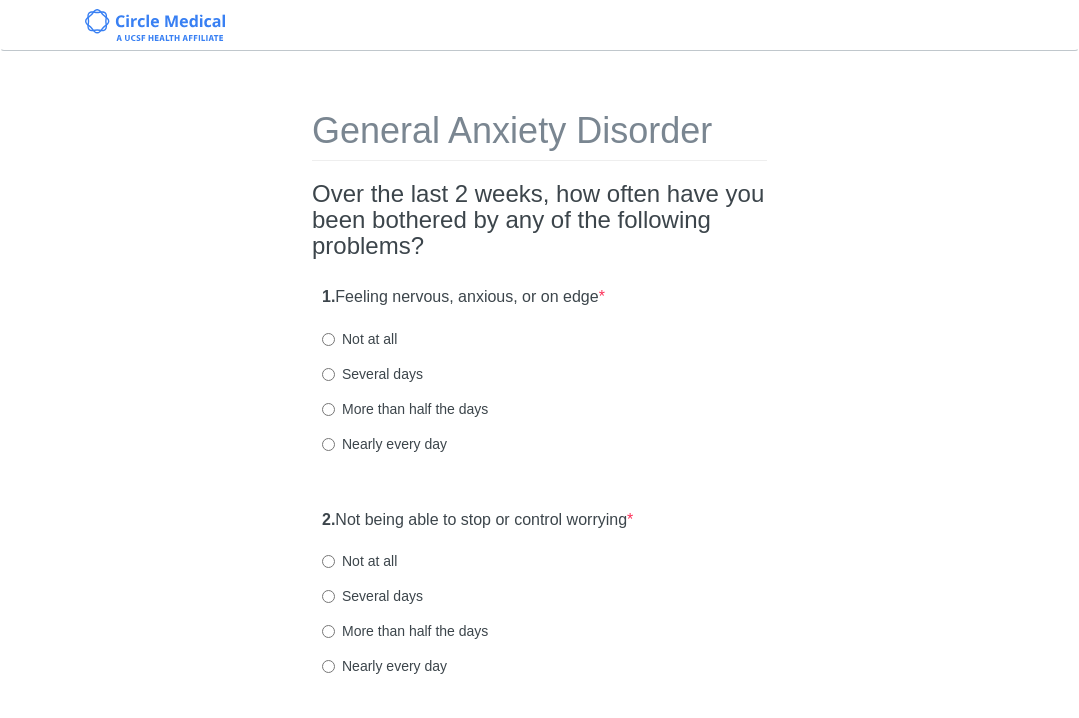 scroll, scrollTop: 0, scrollLeft: 0, axis: both 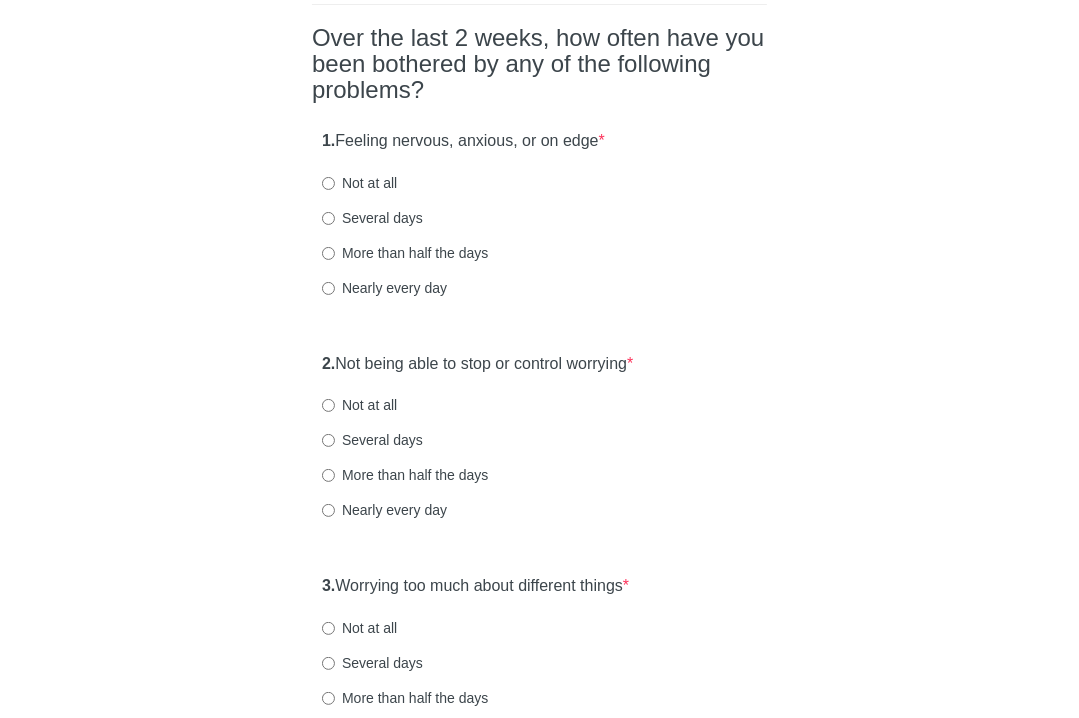click on "Several days" at bounding box center (372, 218) 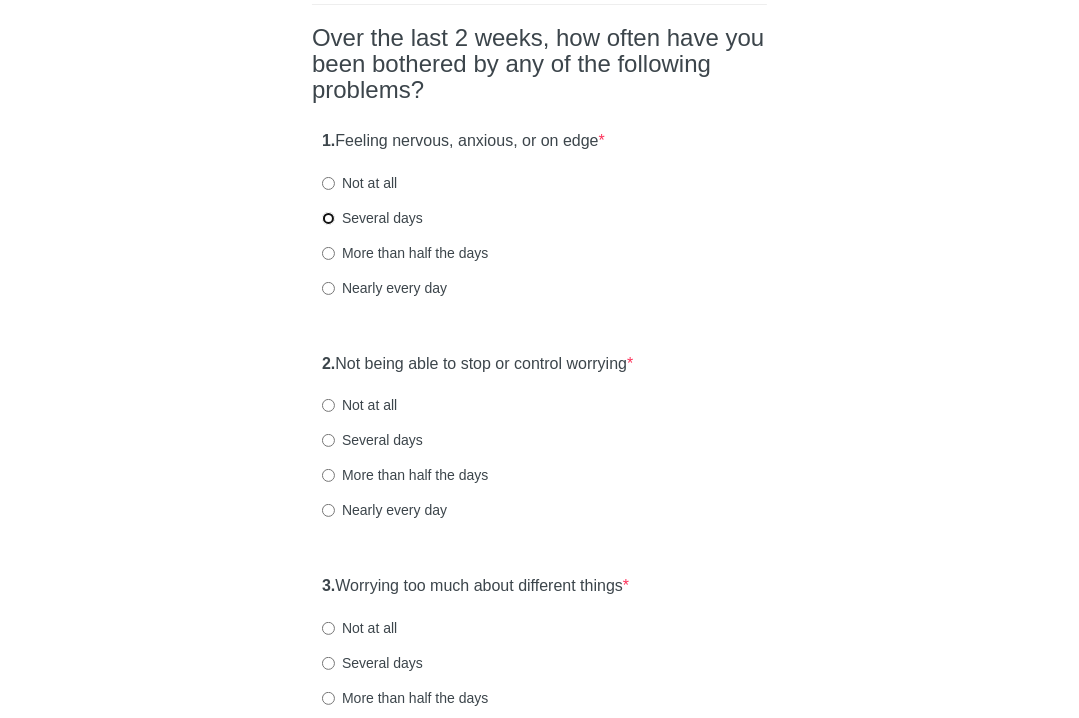 radio on "true" 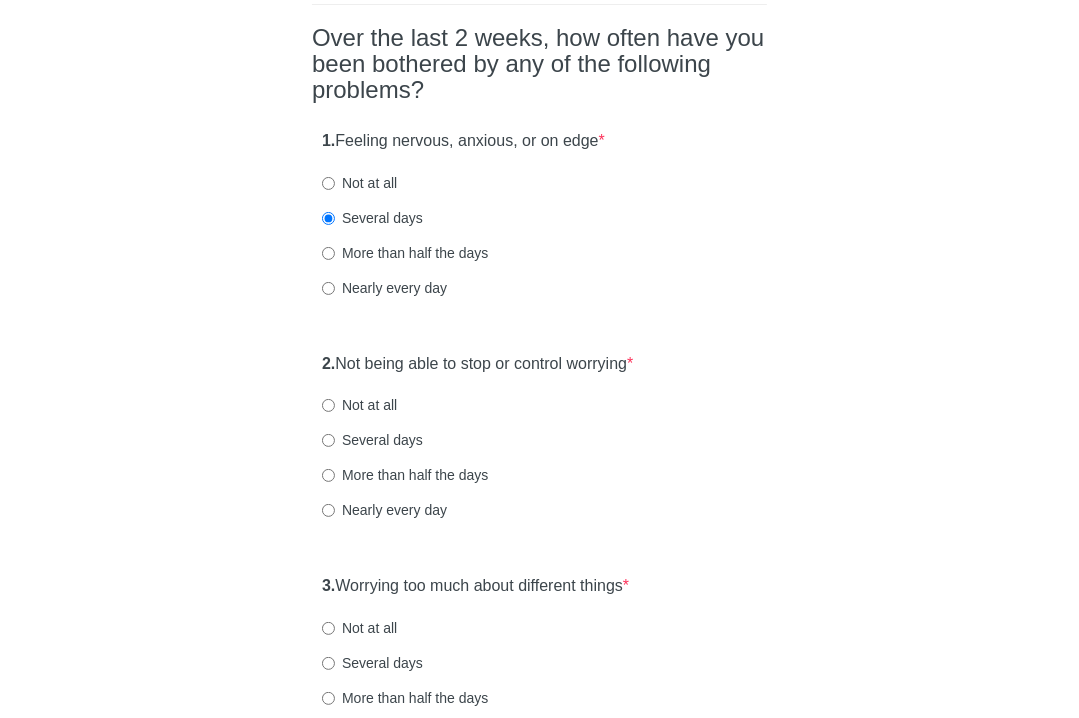 click on "Not at all" at bounding box center [359, 183] 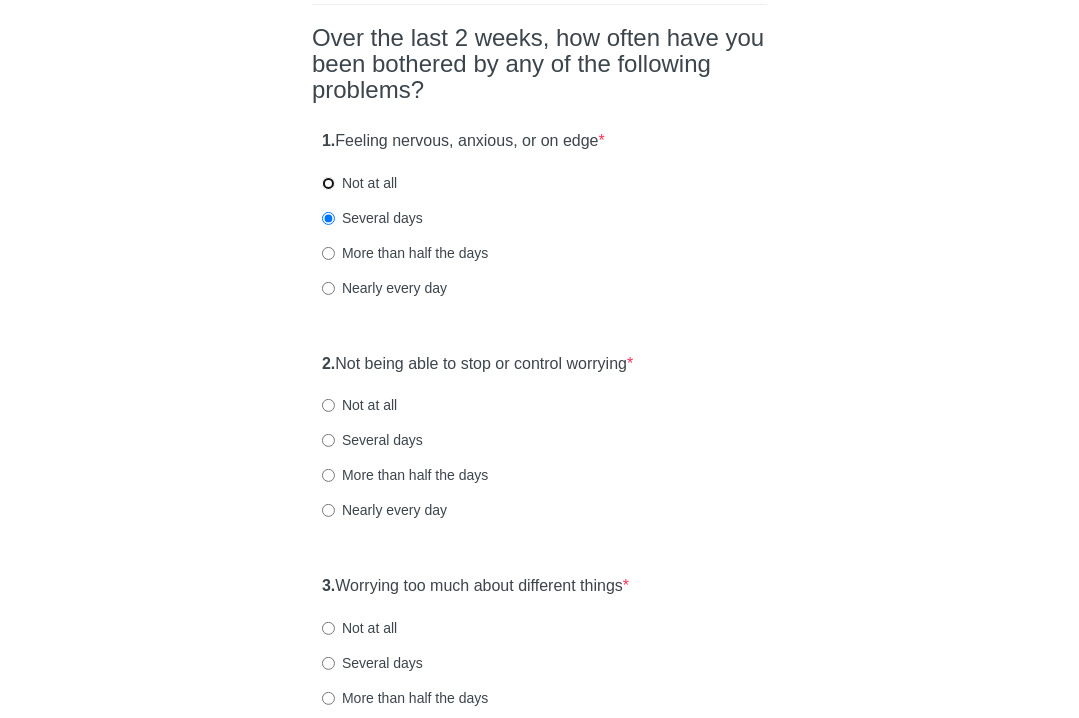 click on "Not at all" at bounding box center (328, 183) 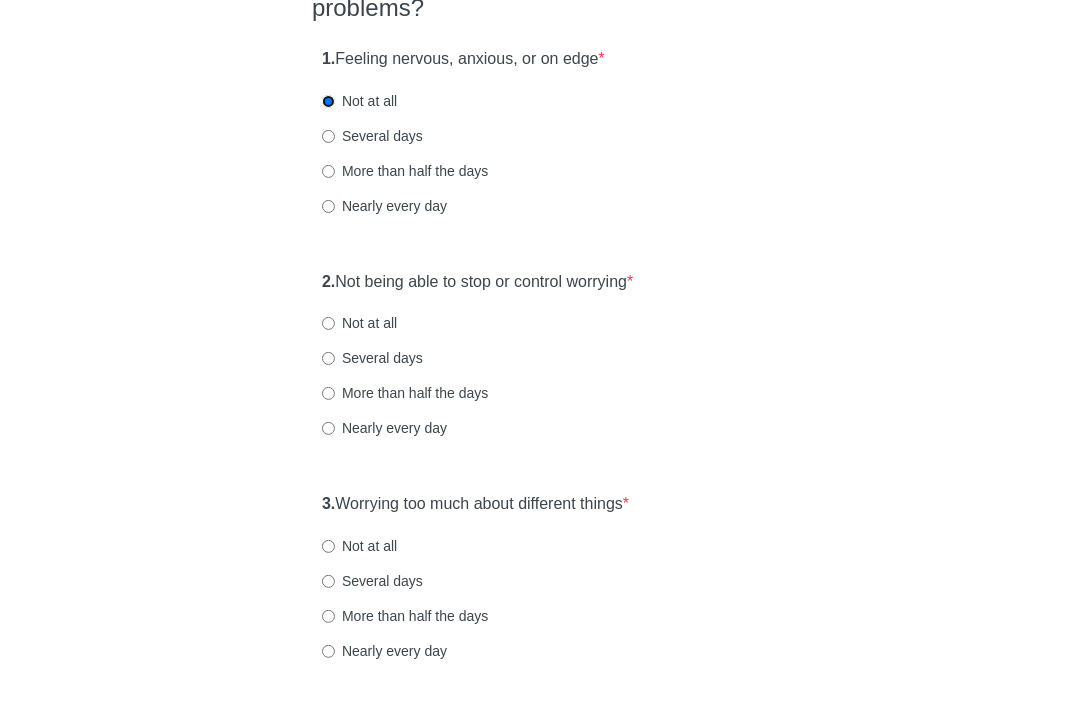 scroll, scrollTop: 252, scrollLeft: 0, axis: vertical 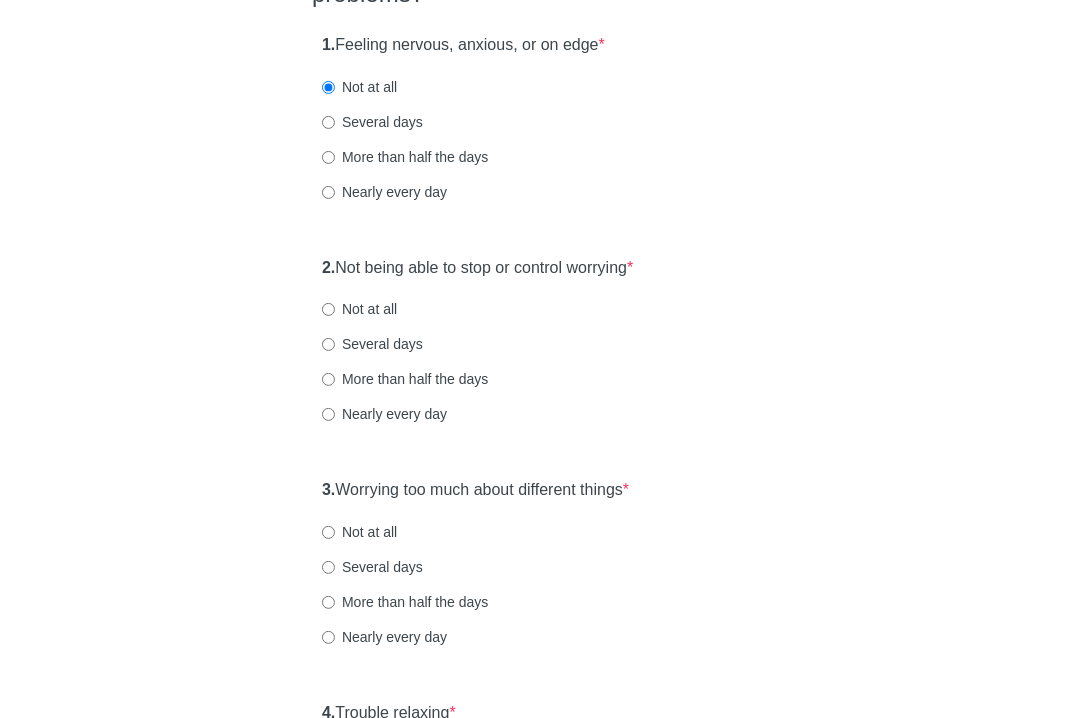 click on "Not at all" at bounding box center [359, 309] 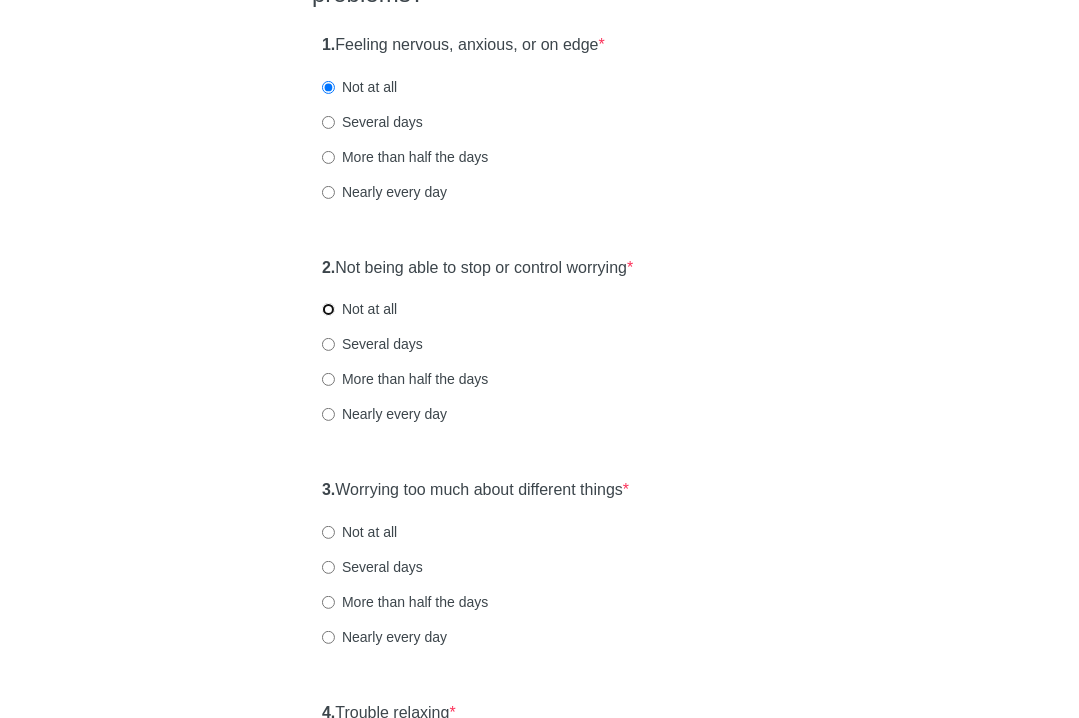 radio on "true" 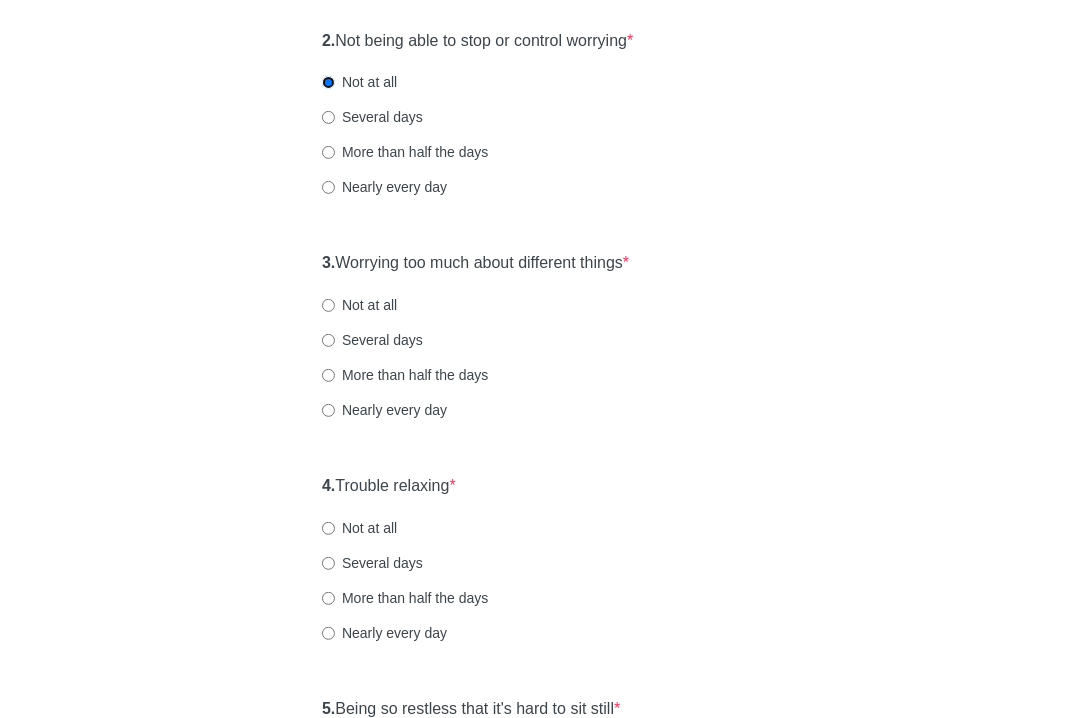 scroll, scrollTop: 497, scrollLeft: 0, axis: vertical 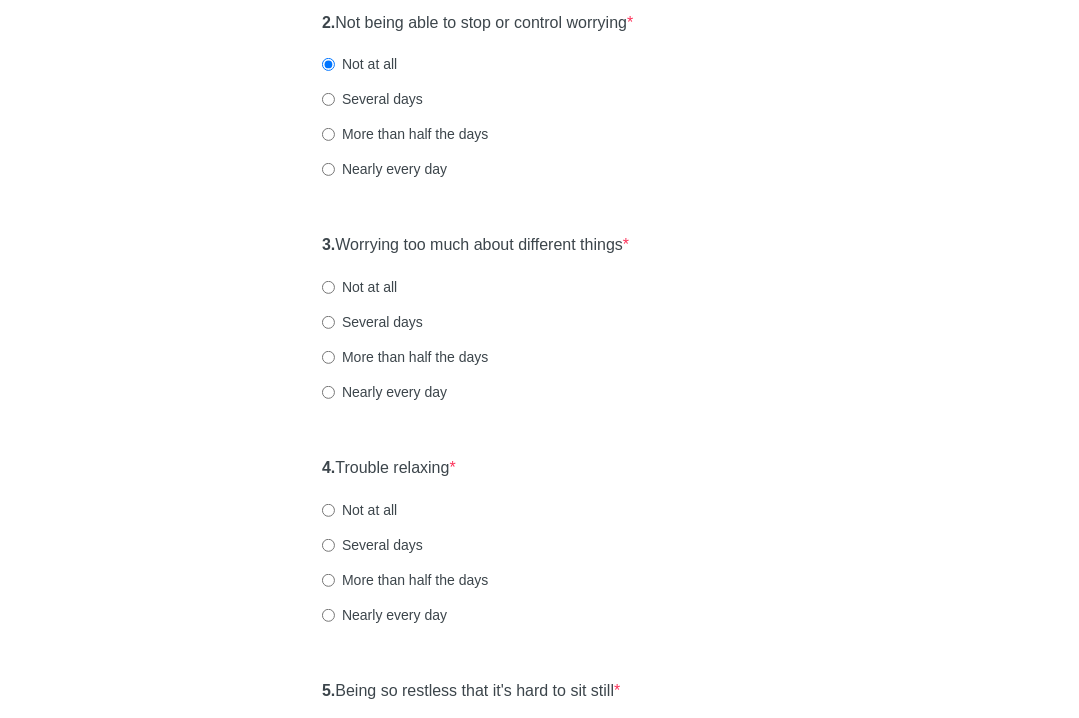 click on "Not at all" at bounding box center (359, 287) 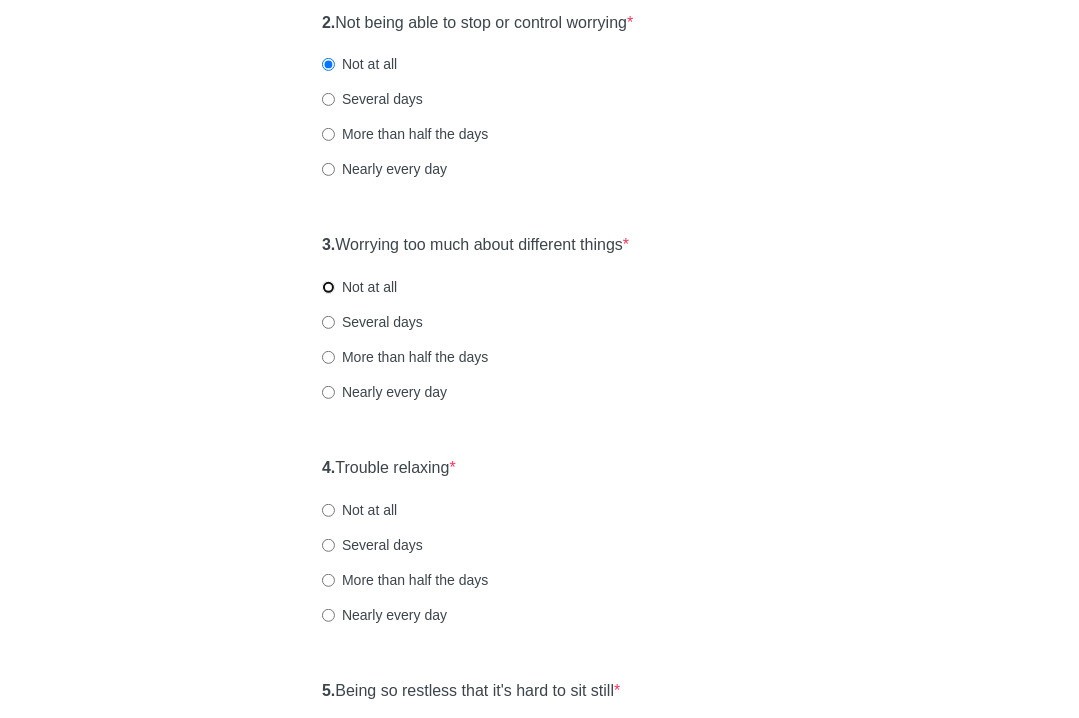 click on "Not at all" at bounding box center (328, 287) 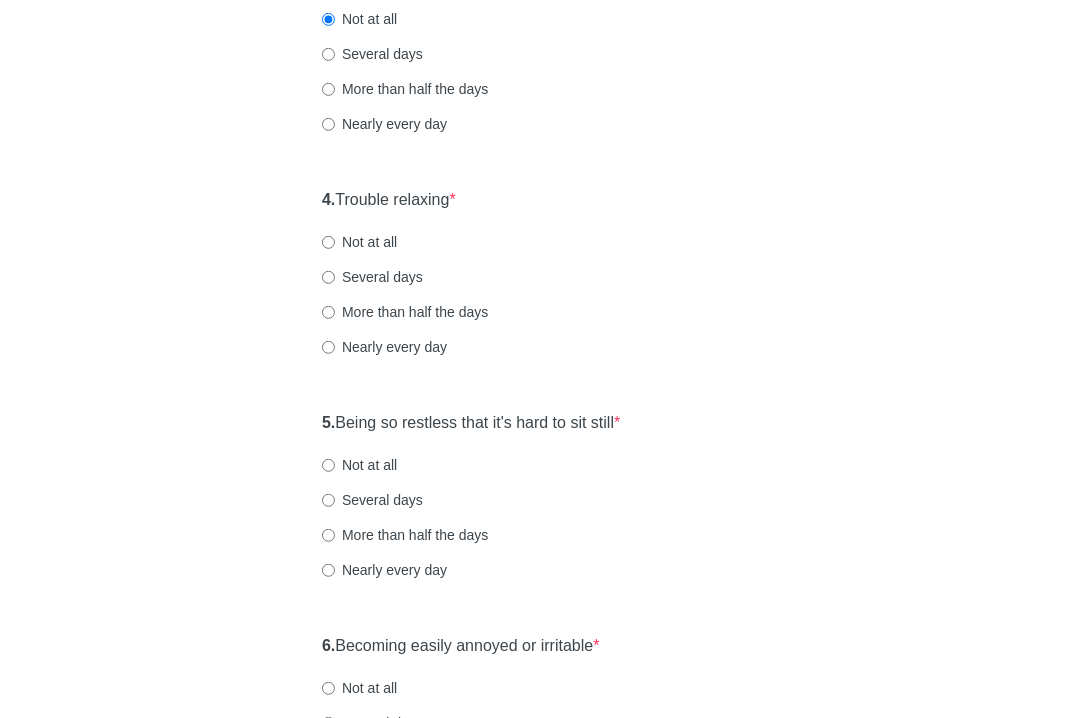 click on "Not at all" at bounding box center (359, 242) 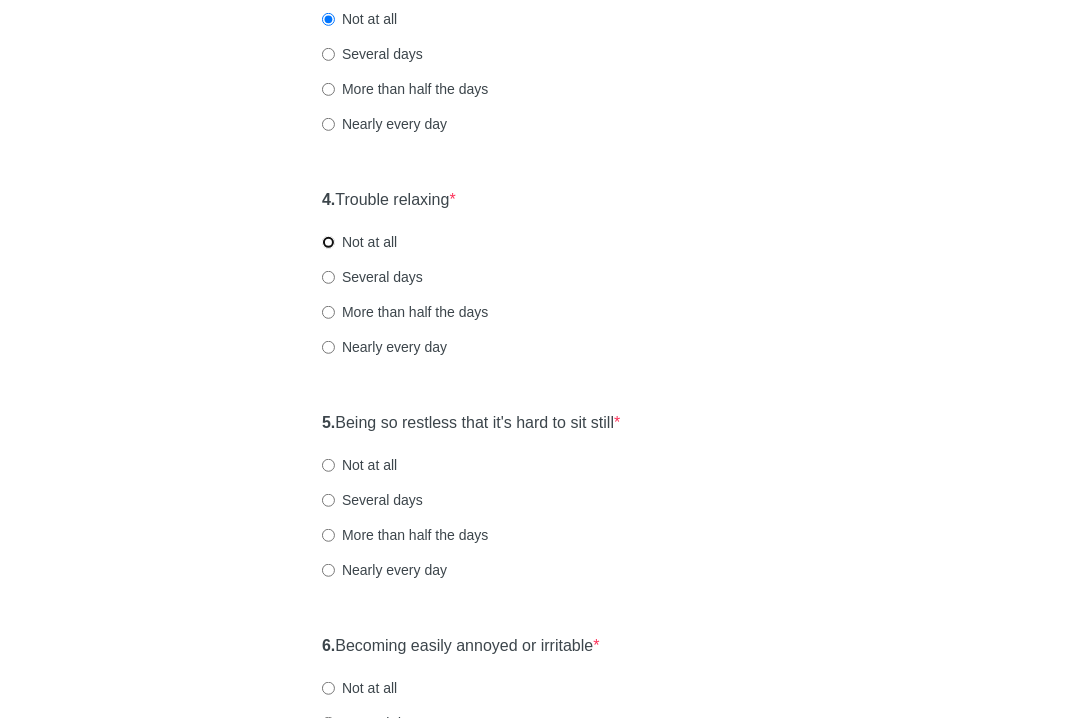 radio on "true" 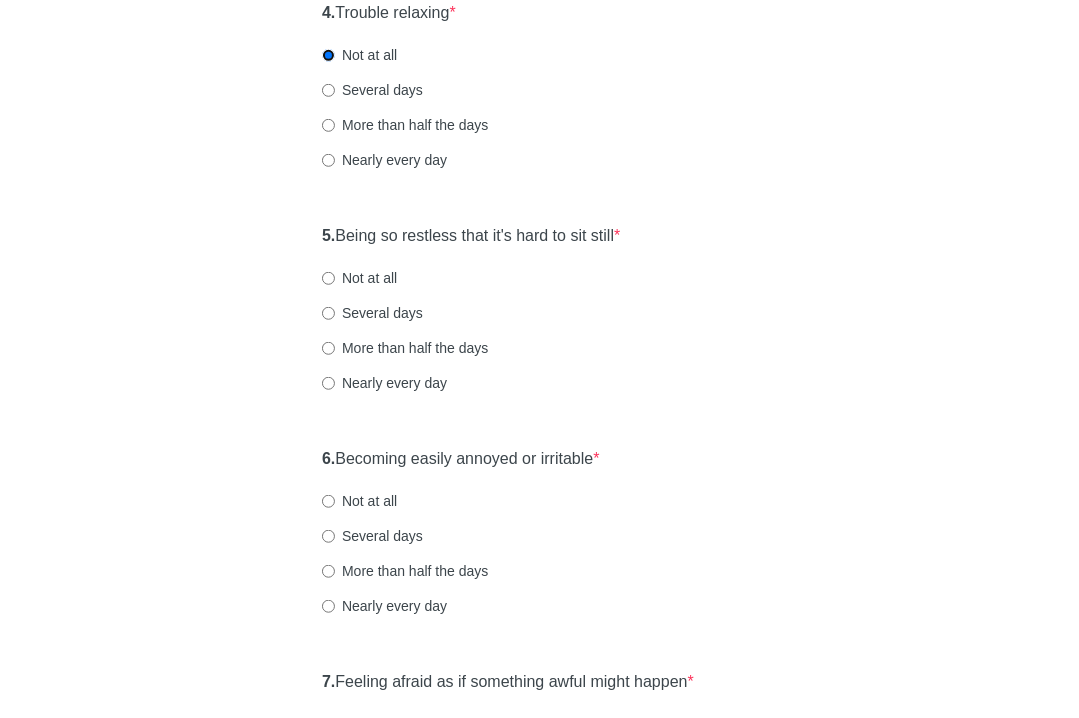scroll, scrollTop: 955, scrollLeft: 0, axis: vertical 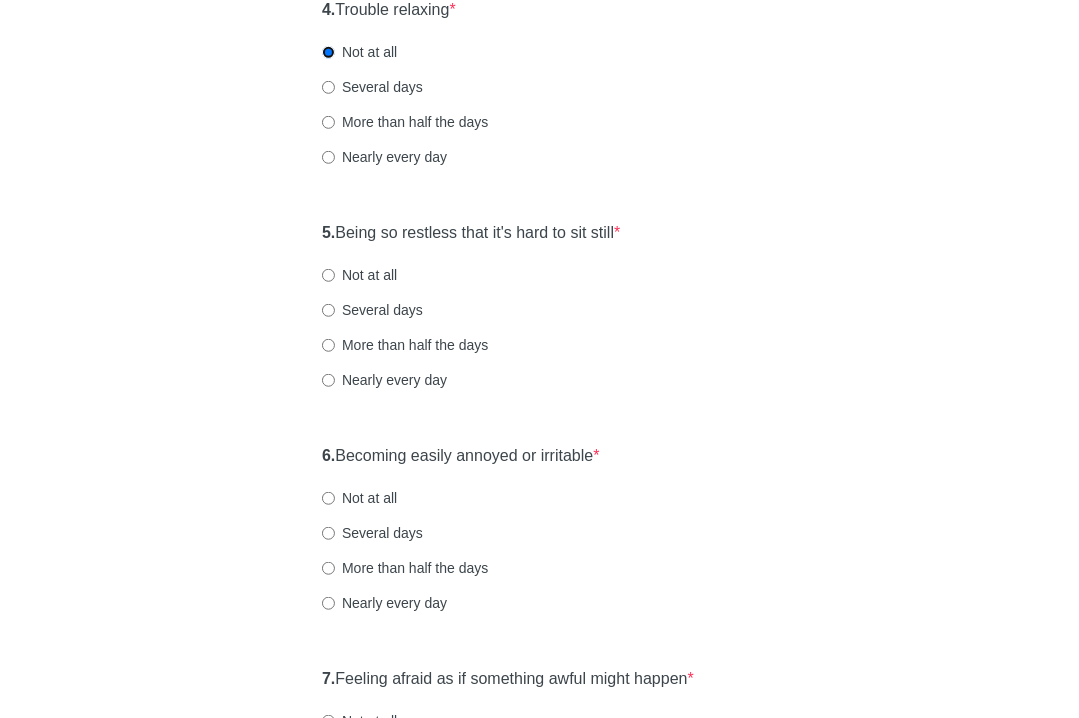 click on "Not at all" at bounding box center [359, 275] 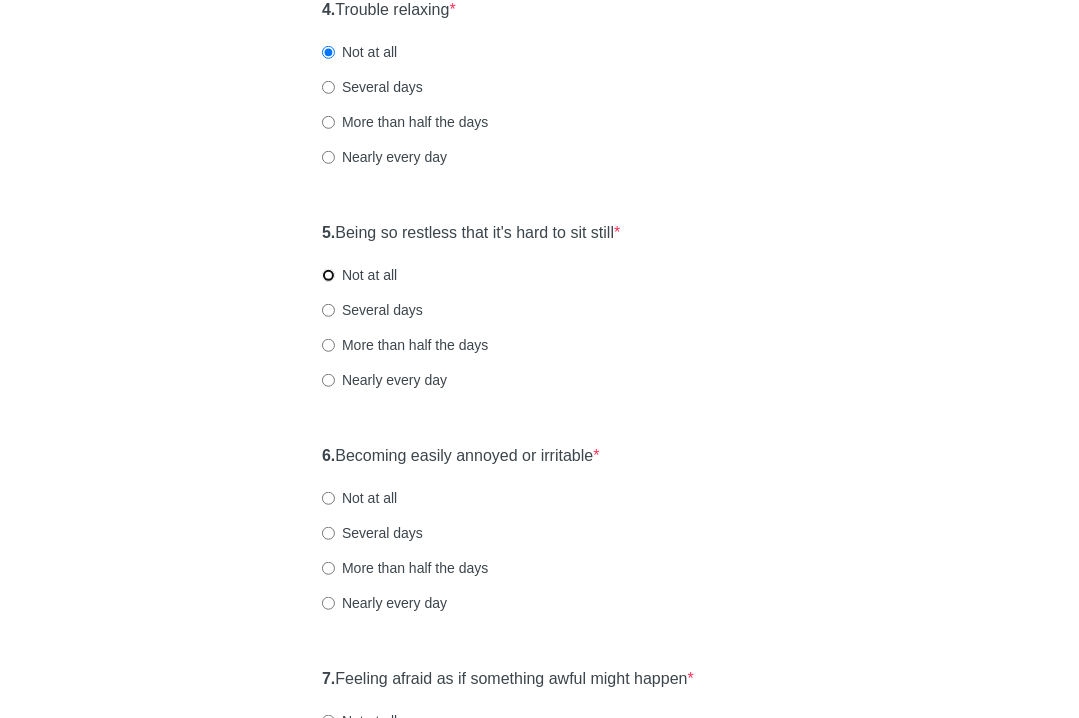 click on "Not at all" at bounding box center (328, 275) 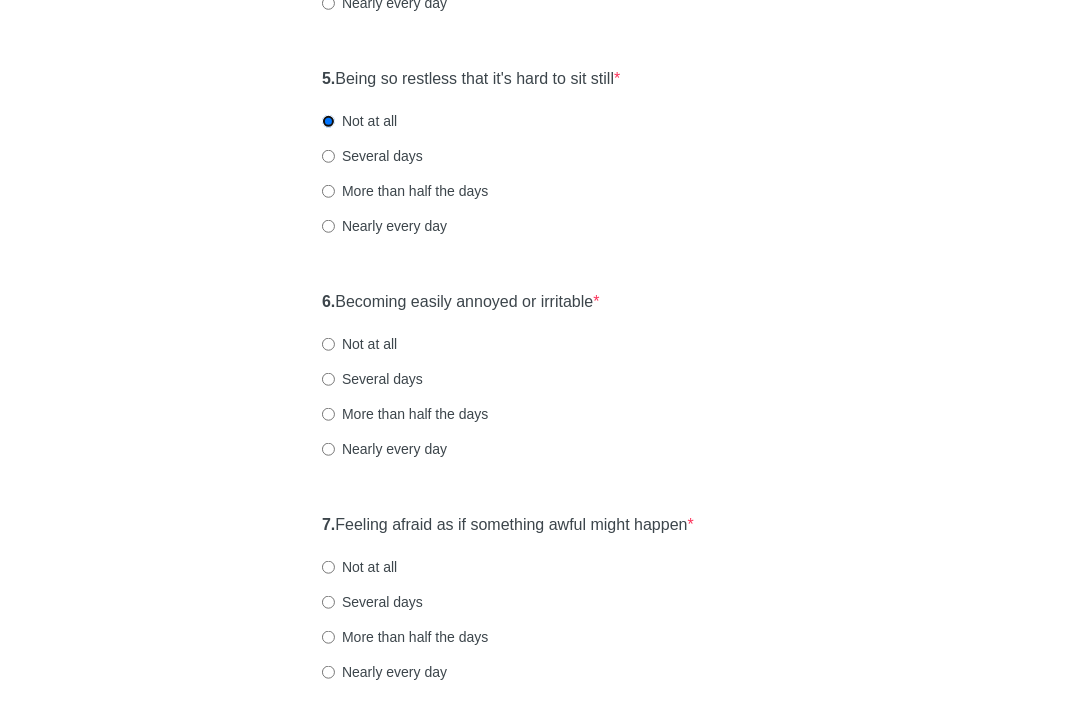 scroll, scrollTop: 1117, scrollLeft: 0, axis: vertical 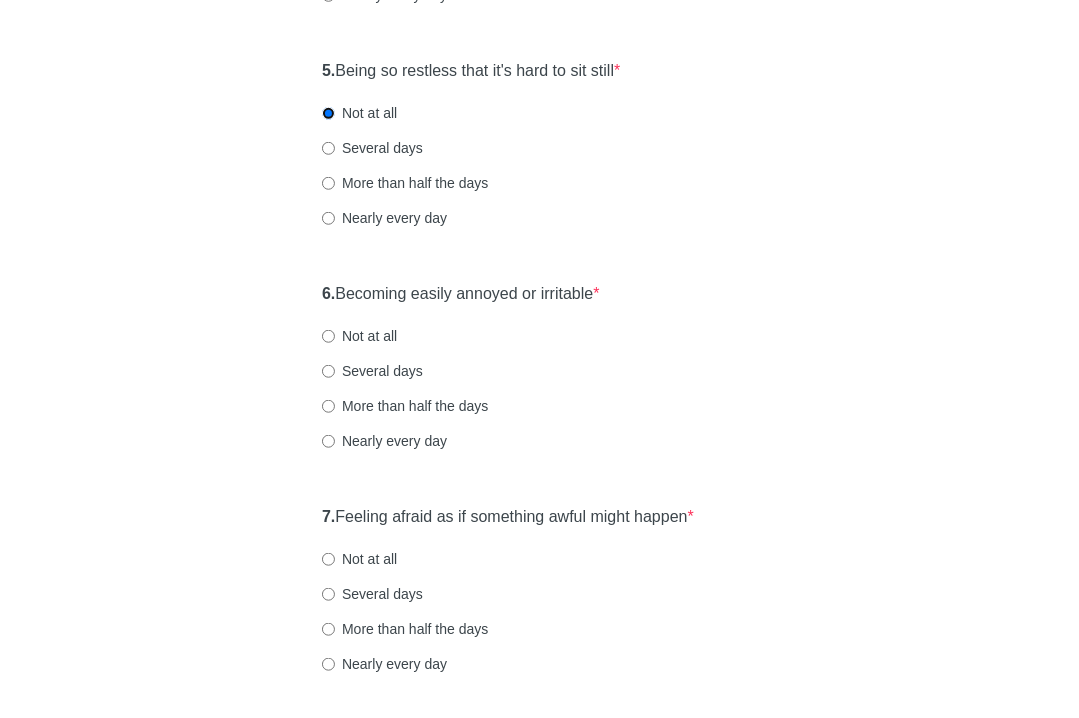 click on "Not at all" at bounding box center (359, 336) 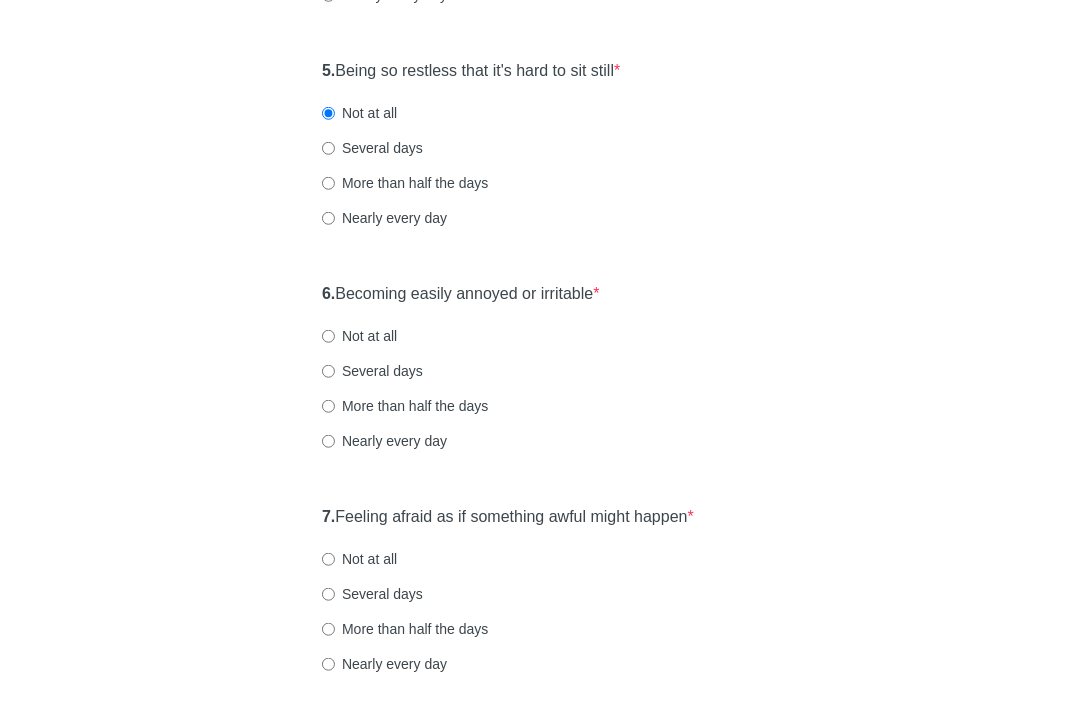click on "Not at all" at bounding box center [328, 336] 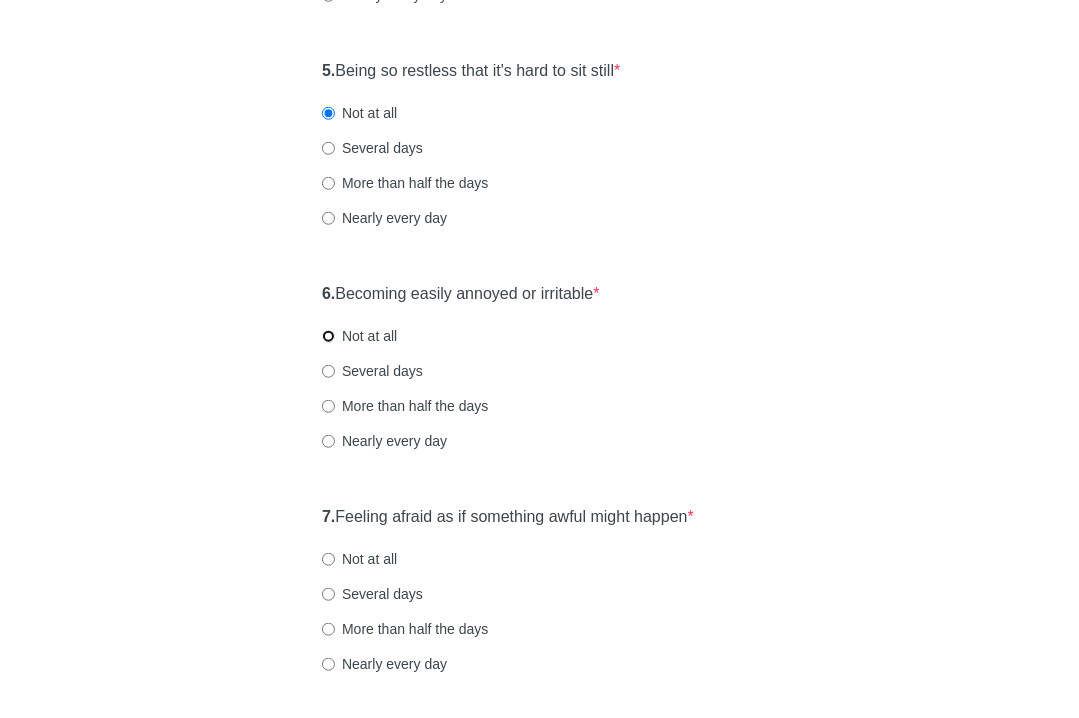 radio on "true" 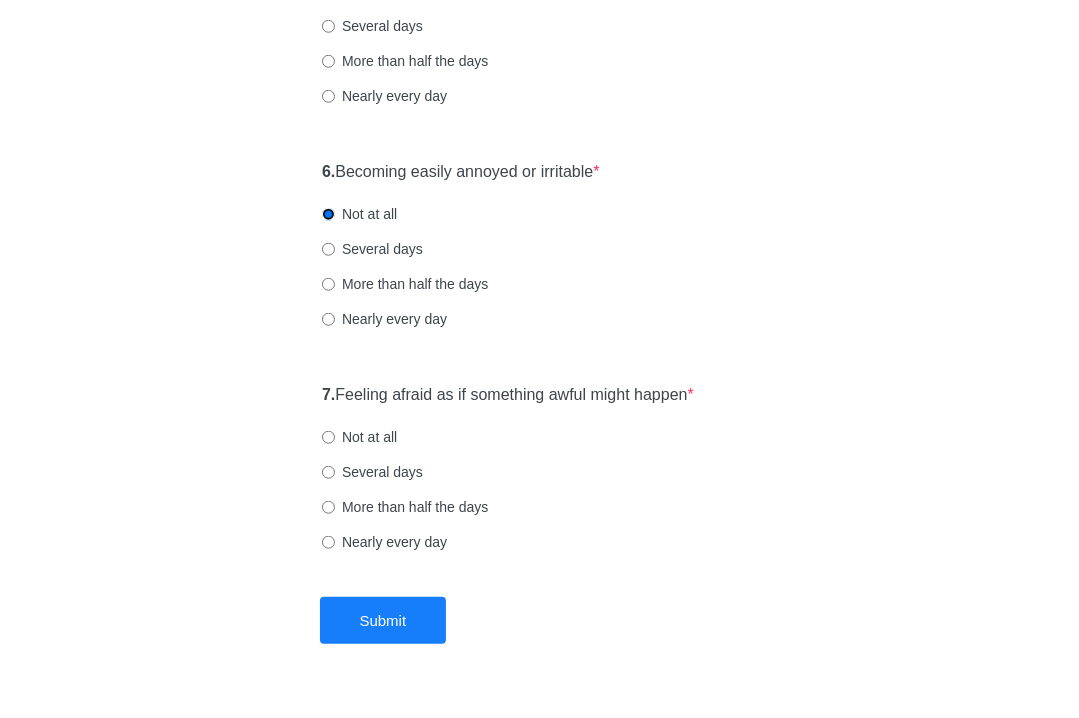 scroll, scrollTop: 1242, scrollLeft: 0, axis: vertical 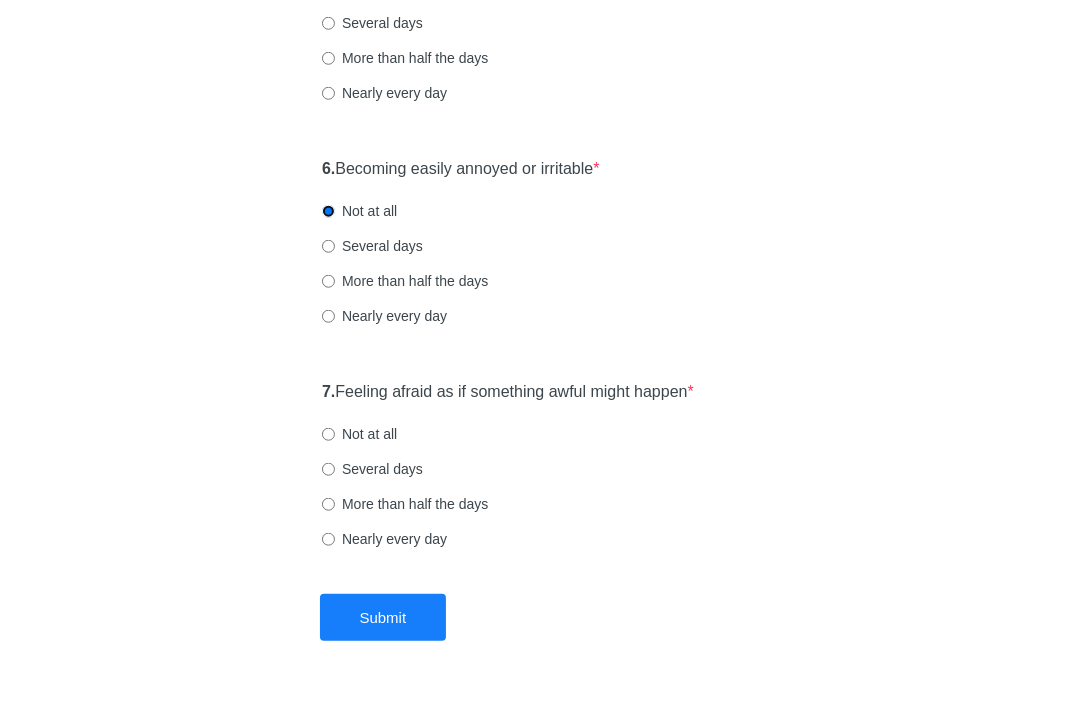 click on "Not at all" at bounding box center [359, 434] 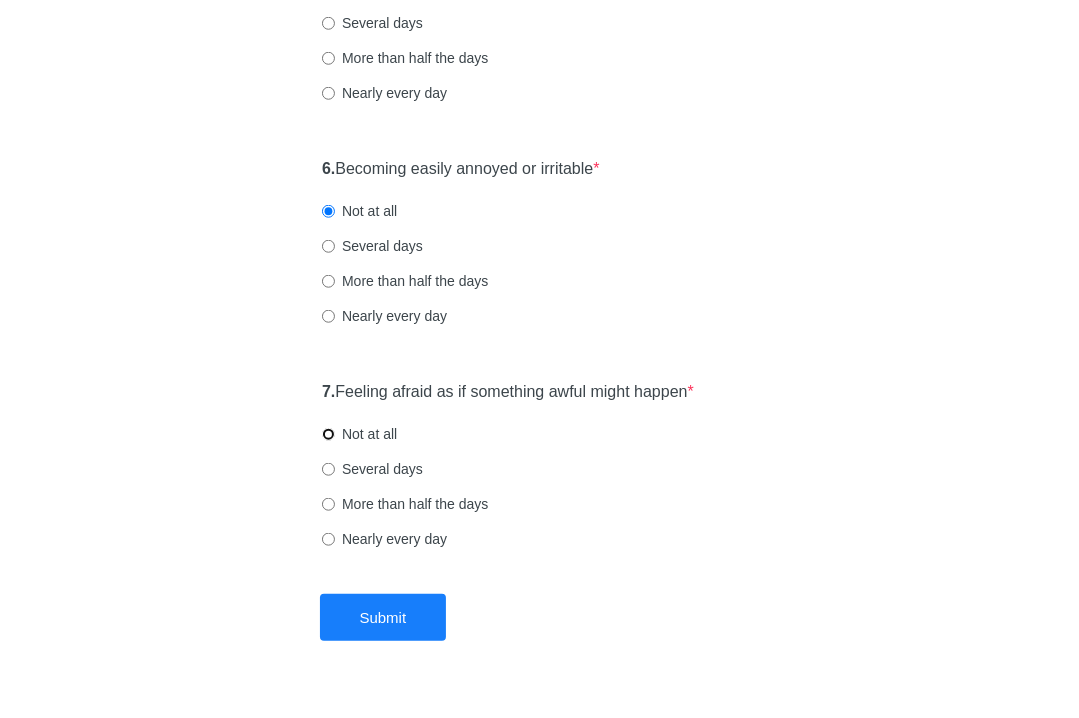 click on "Not at all" at bounding box center [328, 434] 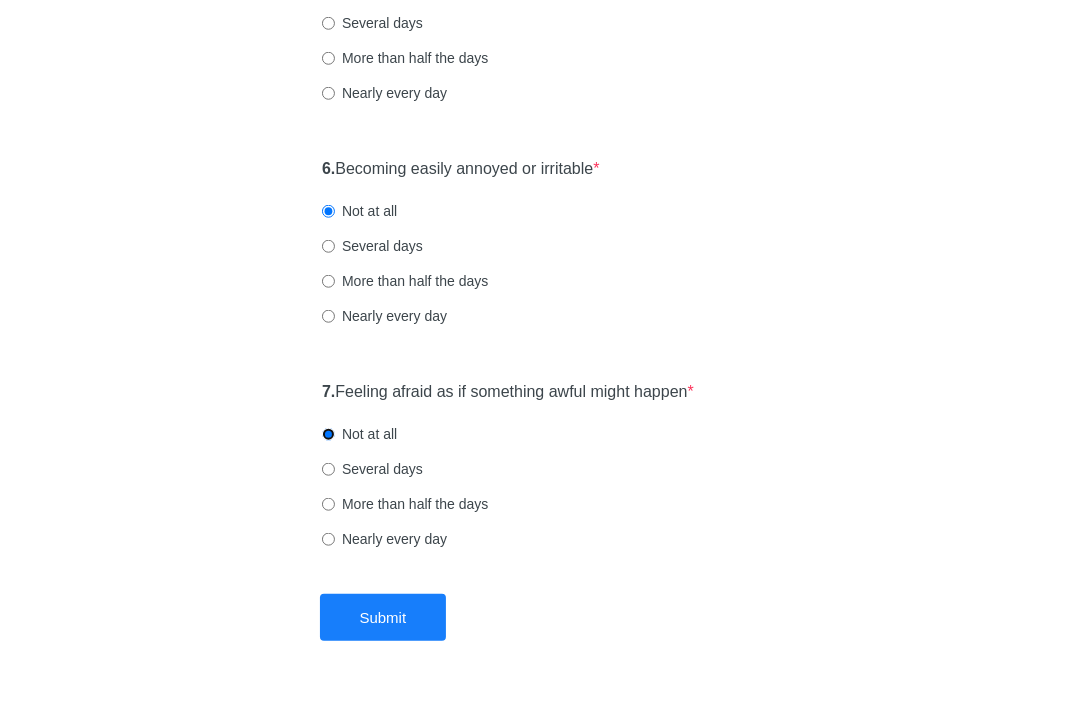 scroll, scrollTop: 1284, scrollLeft: 0, axis: vertical 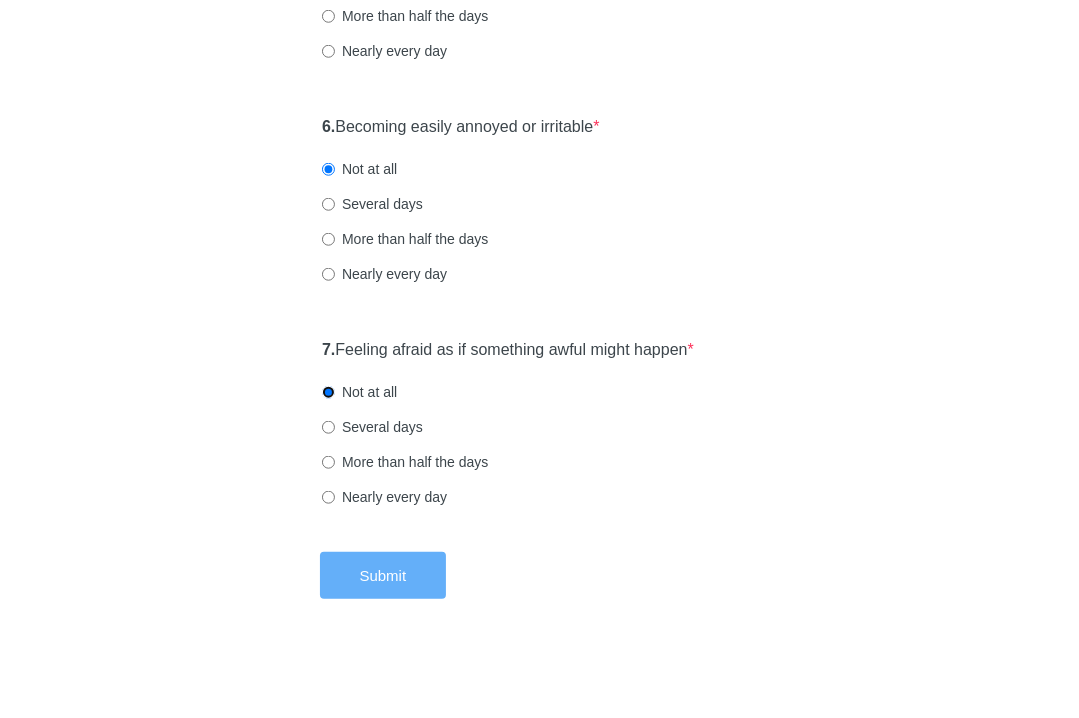 click on "Submit" at bounding box center [383, 575] 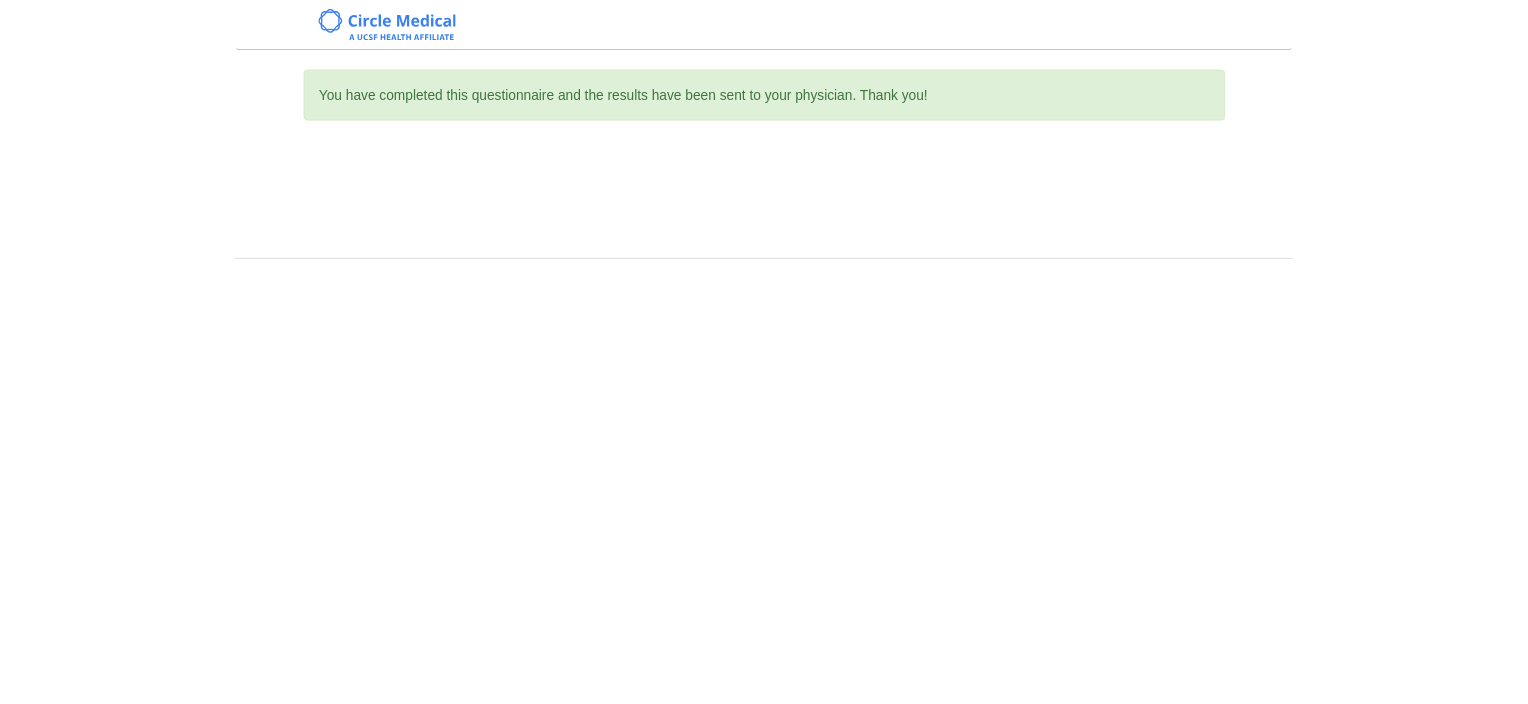scroll, scrollTop: 0, scrollLeft: 0, axis: both 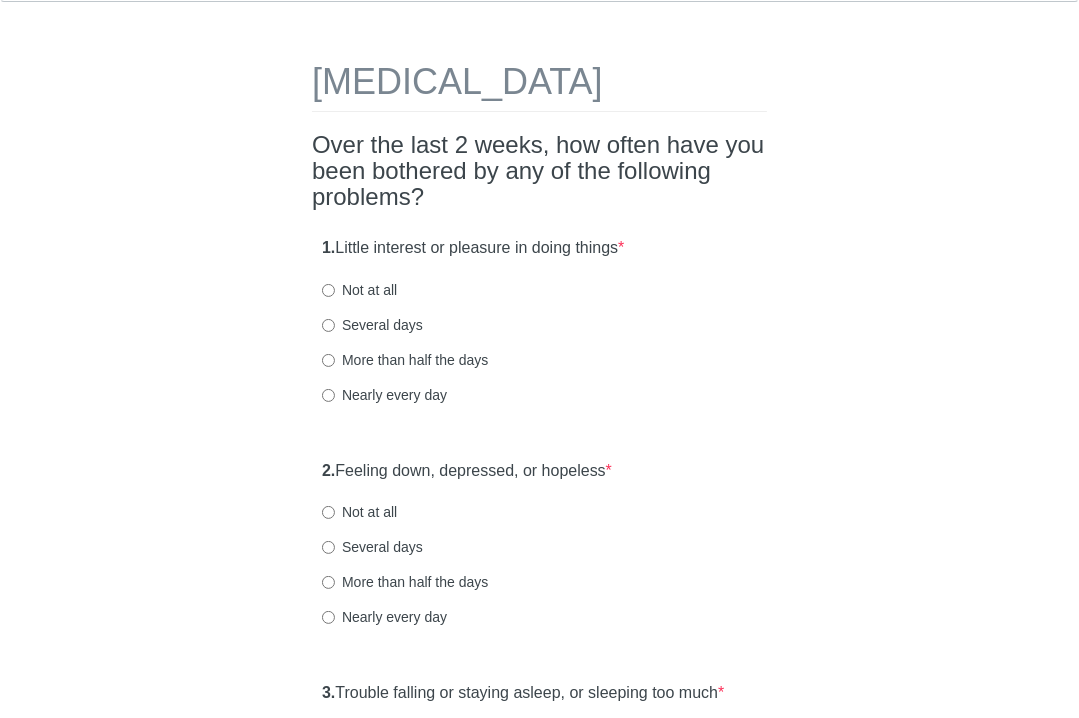 click on "Not at all" at bounding box center (359, 290) 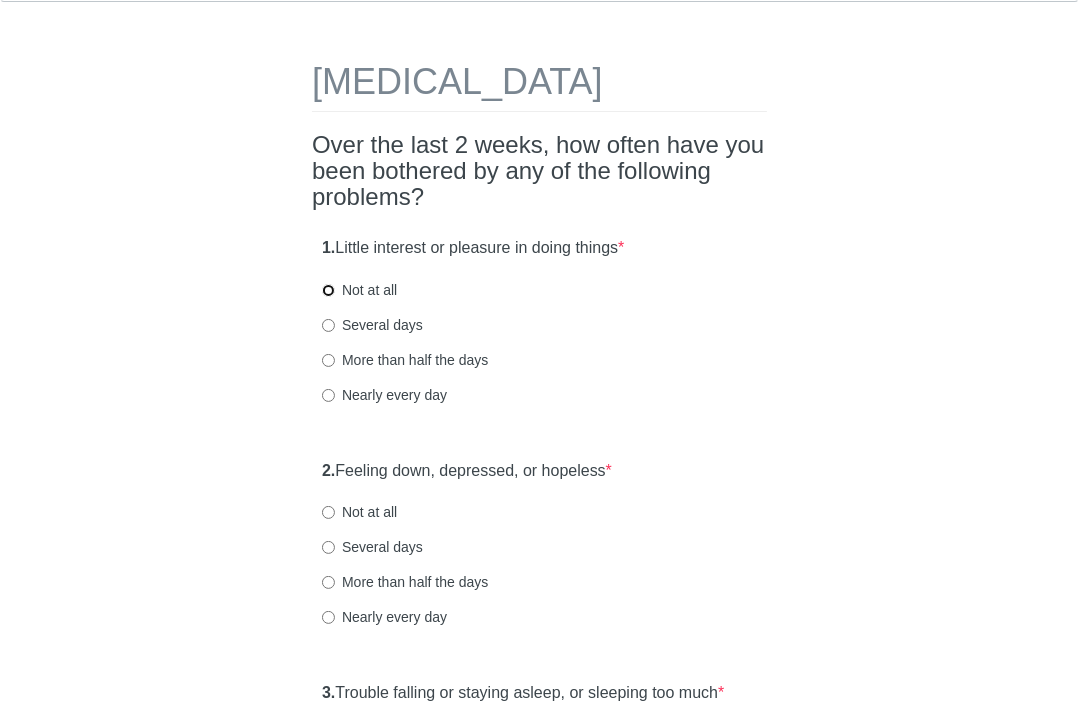 click on "Not at all" at bounding box center (328, 290) 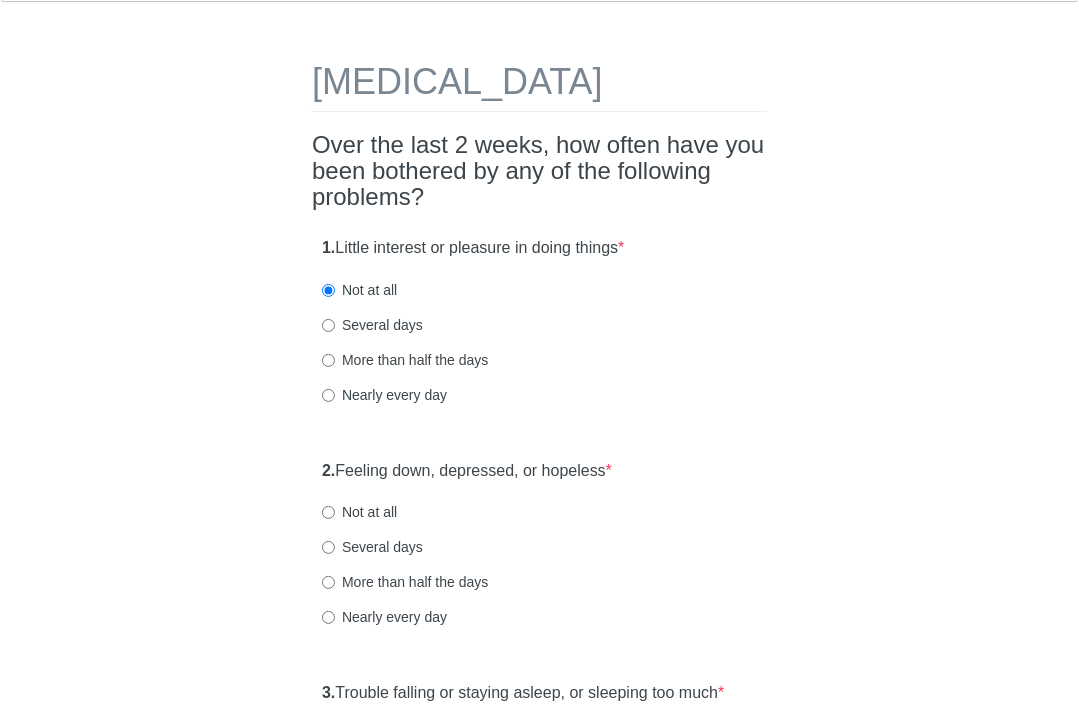 click on "Not at all" at bounding box center [359, 512] 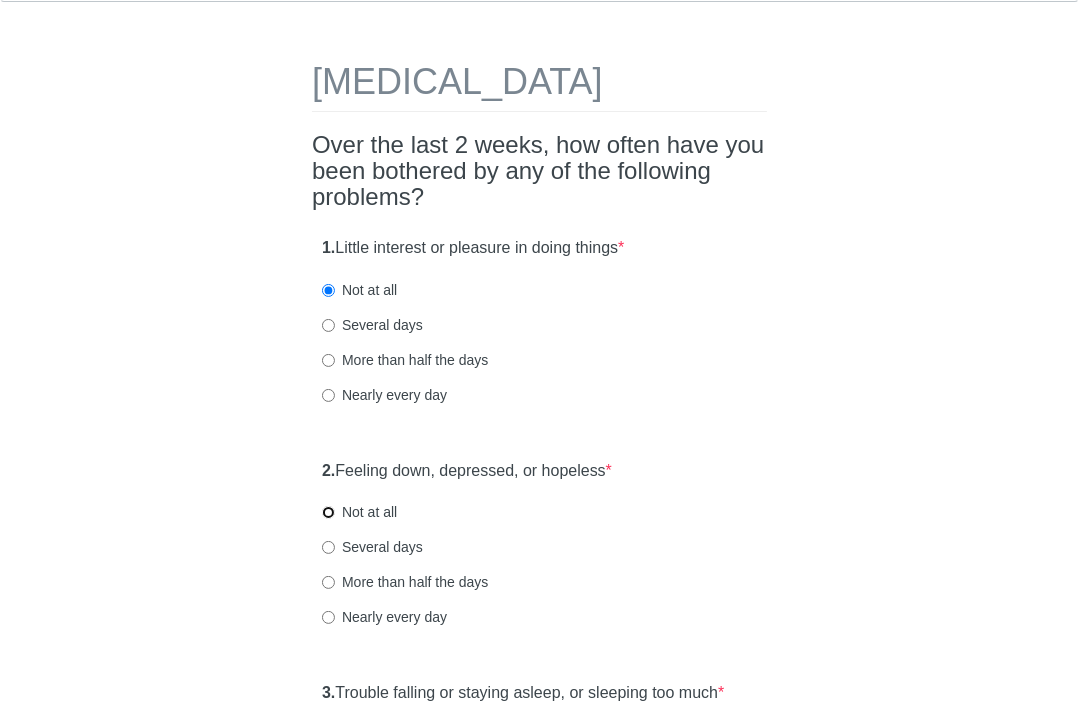 radio on "true" 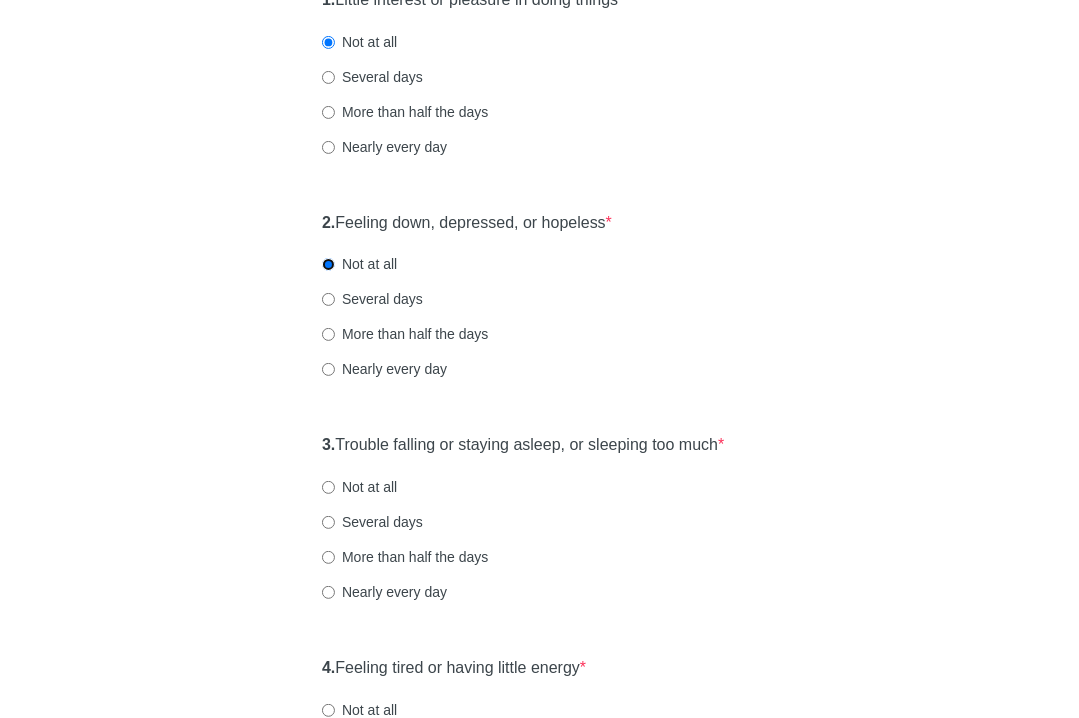 scroll, scrollTop: 310, scrollLeft: 0, axis: vertical 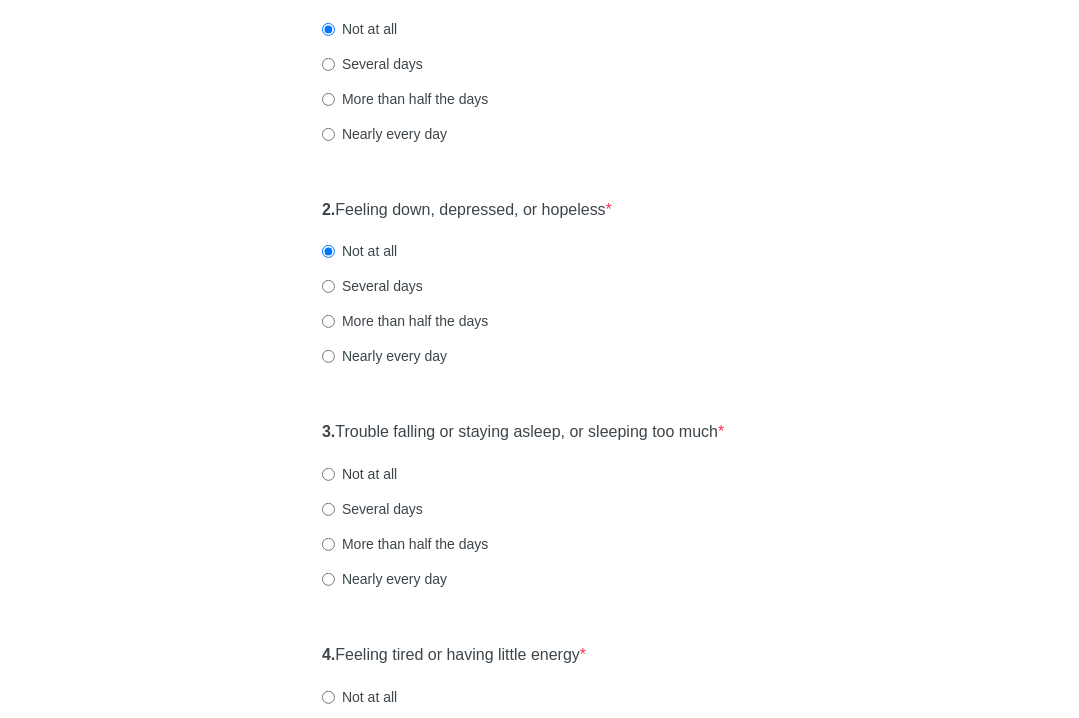 click on "Not at all" at bounding box center (359, 474) 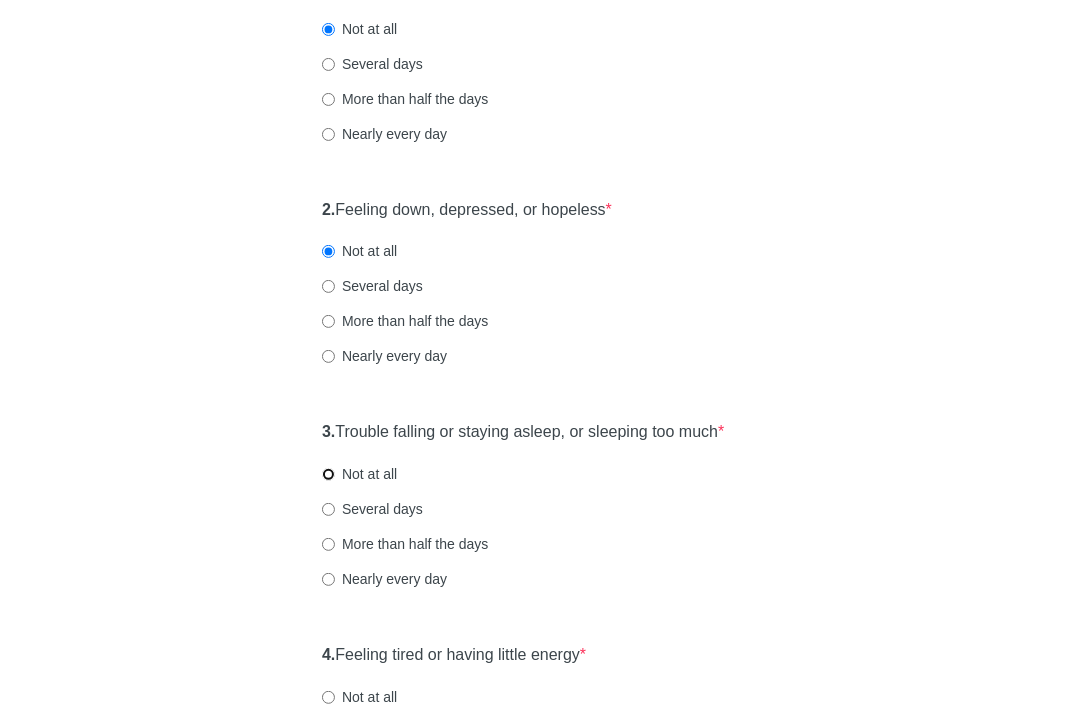 click on "Not at all" at bounding box center [328, 474] 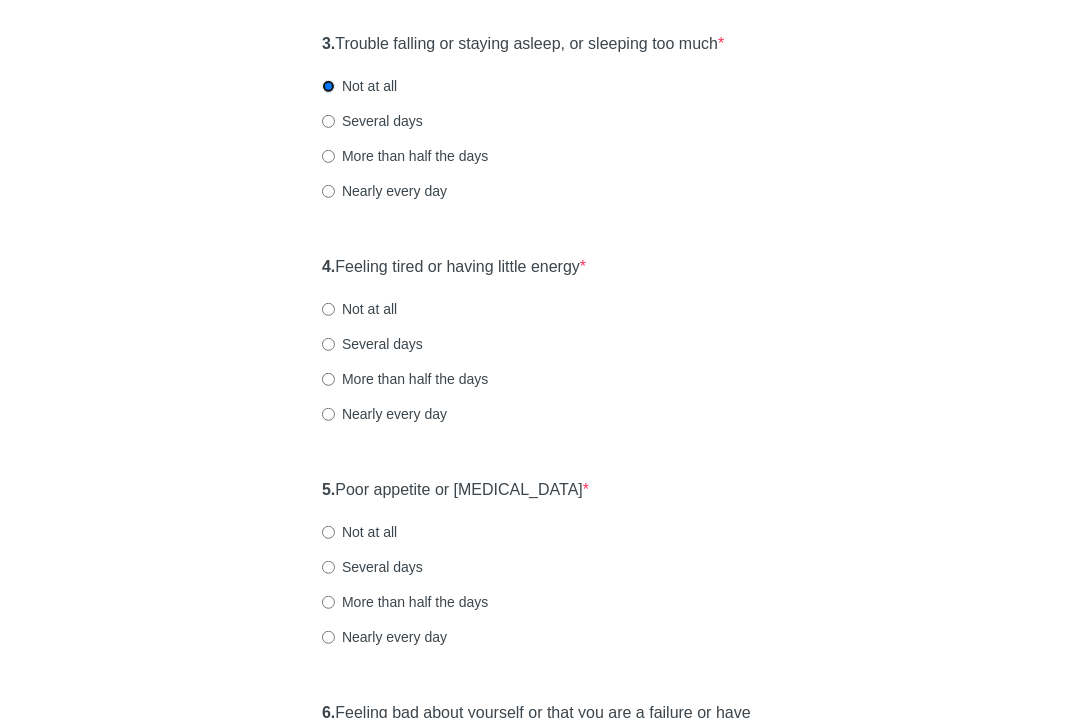 scroll, scrollTop: 699, scrollLeft: 0, axis: vertical 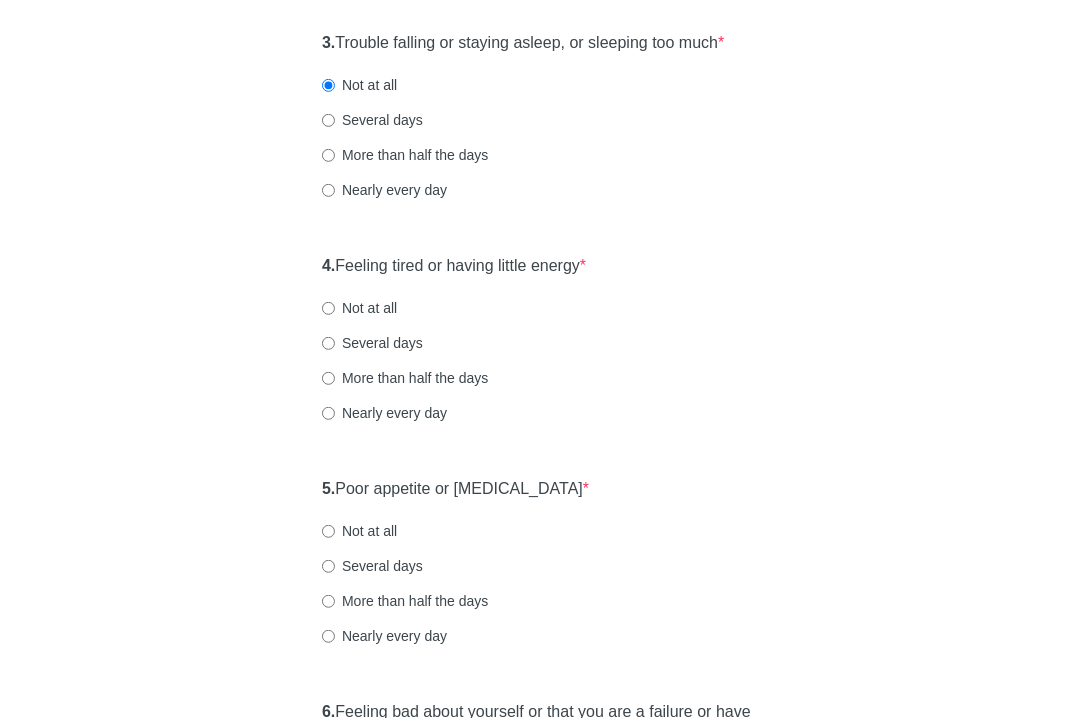 click on "Not at all" at bounding box center (359, 308) 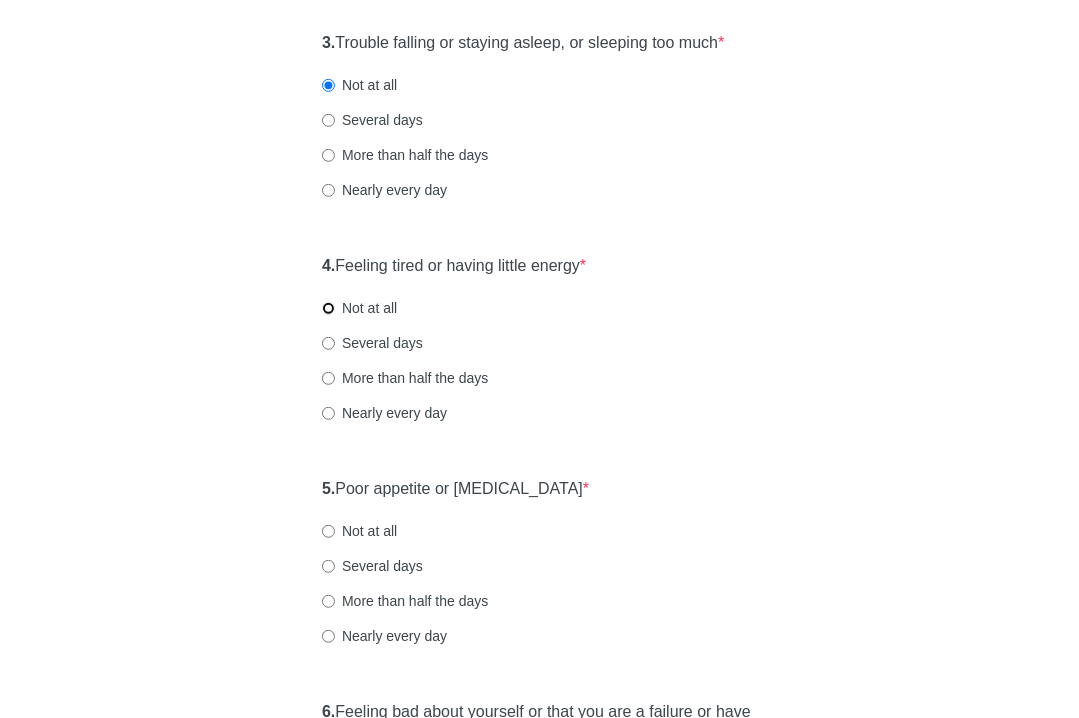 click on "Not at all" at bounding box center (328, 308) 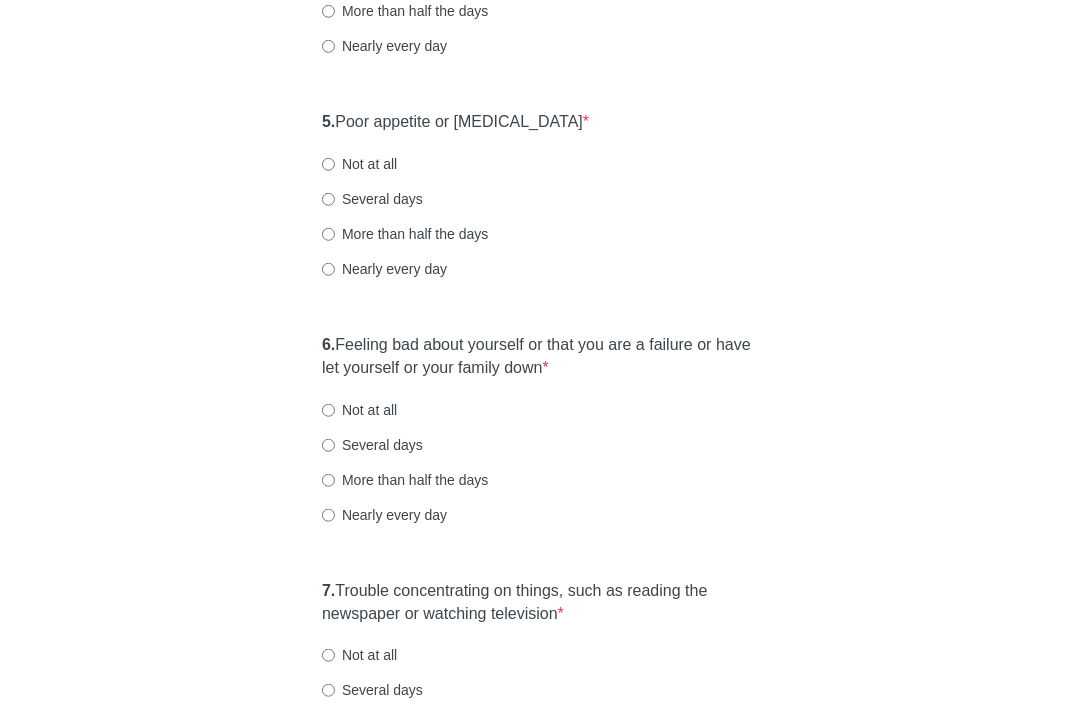 scroll, scrollTop: 1084, scrollLeft: 0, axis: vertical 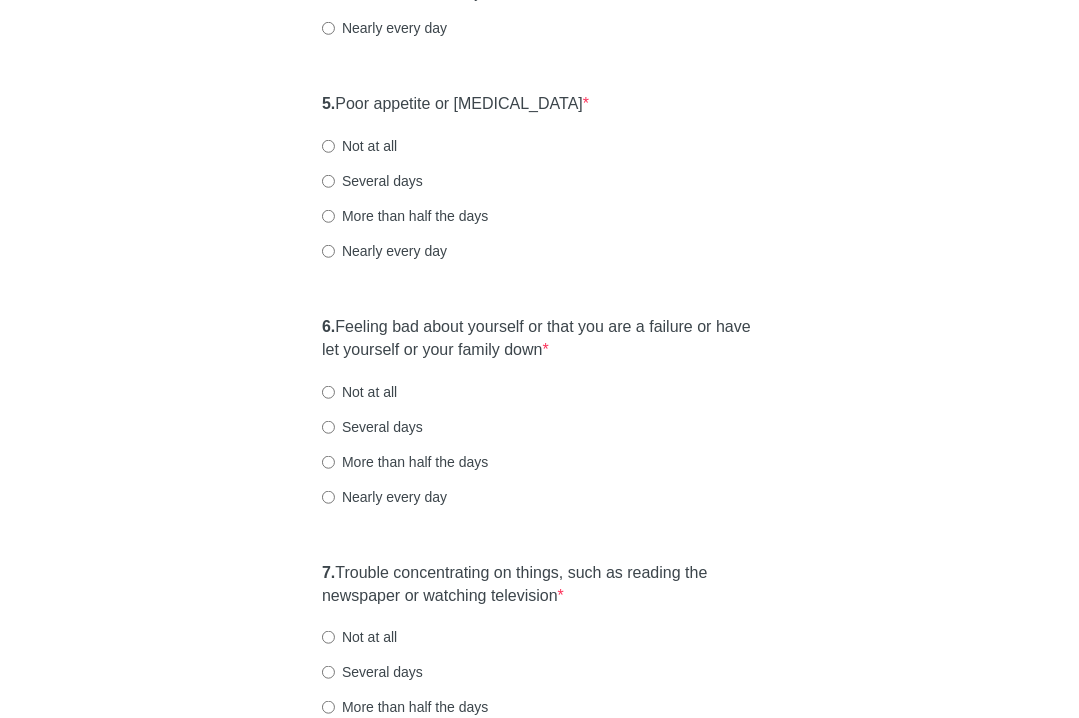 click on "Not at all" at bounding box center [359, 146] 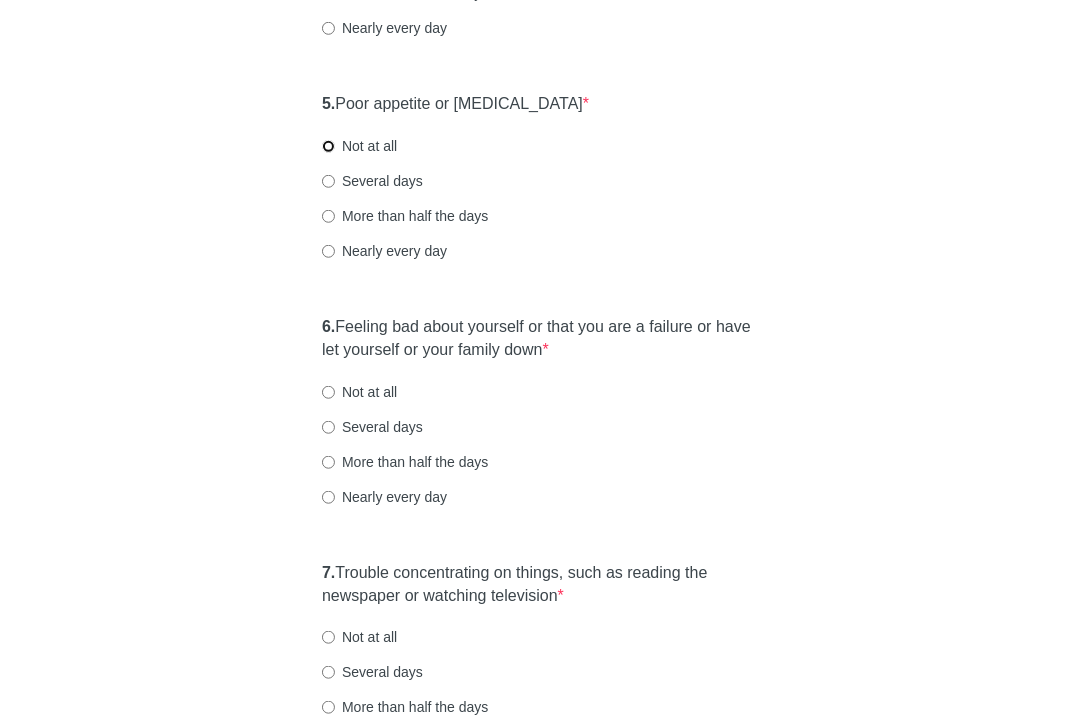 radio on "true" 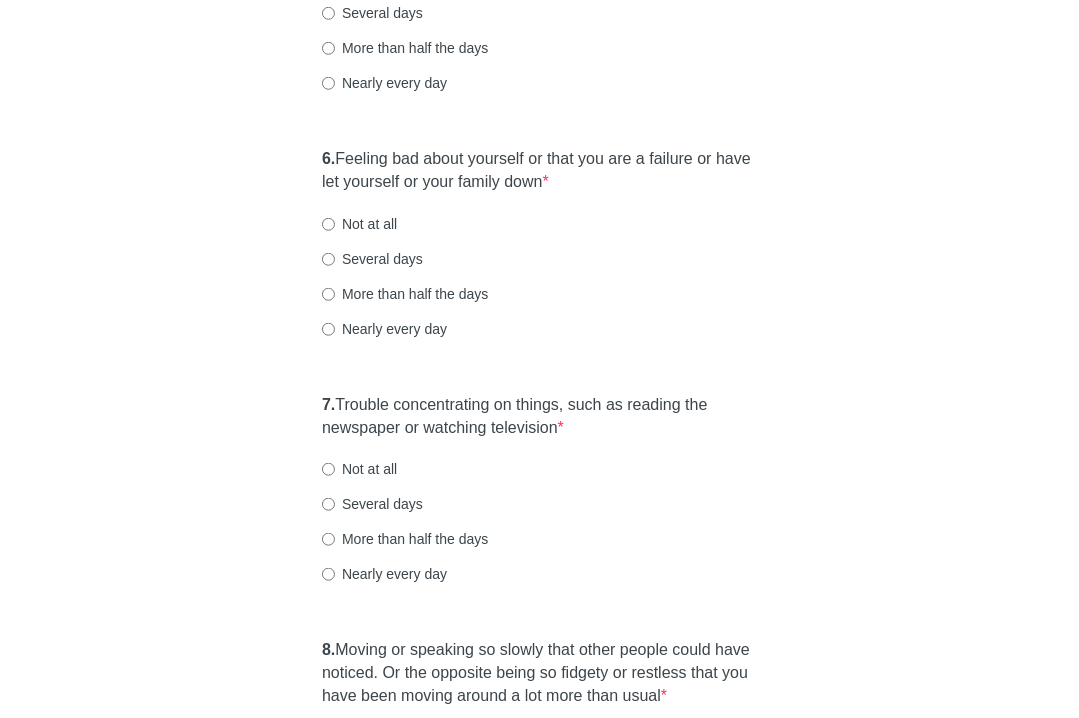 click on "Not at all" at bounding box center [359, 224] 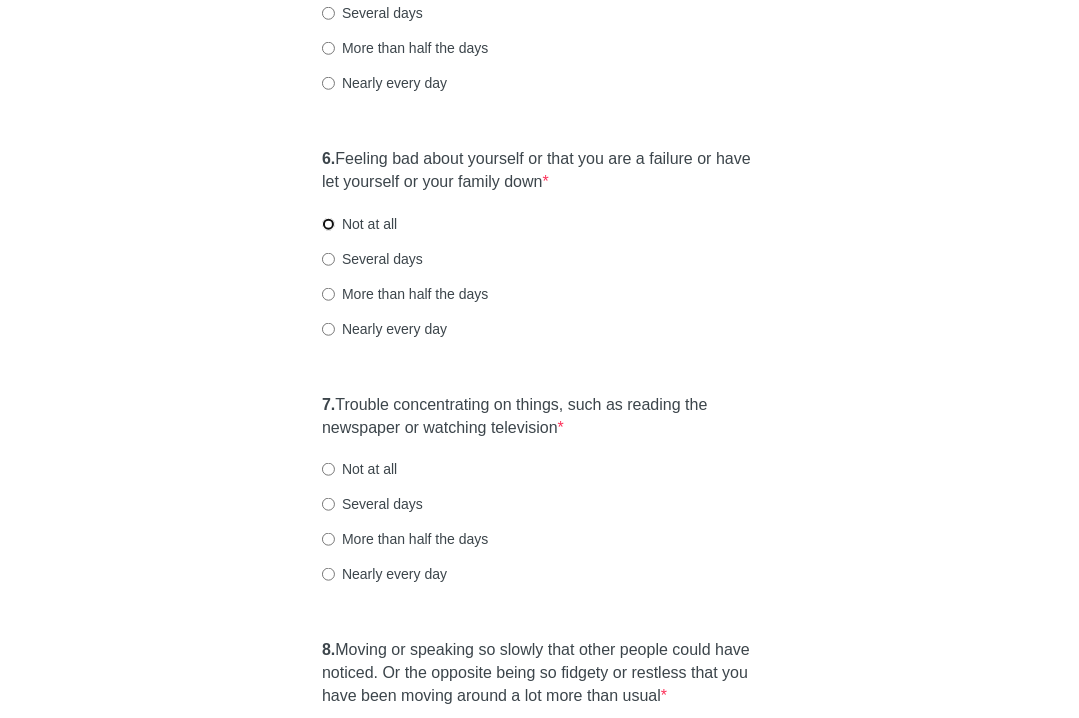 click on "Not at all" at bounding box center (328, 224) 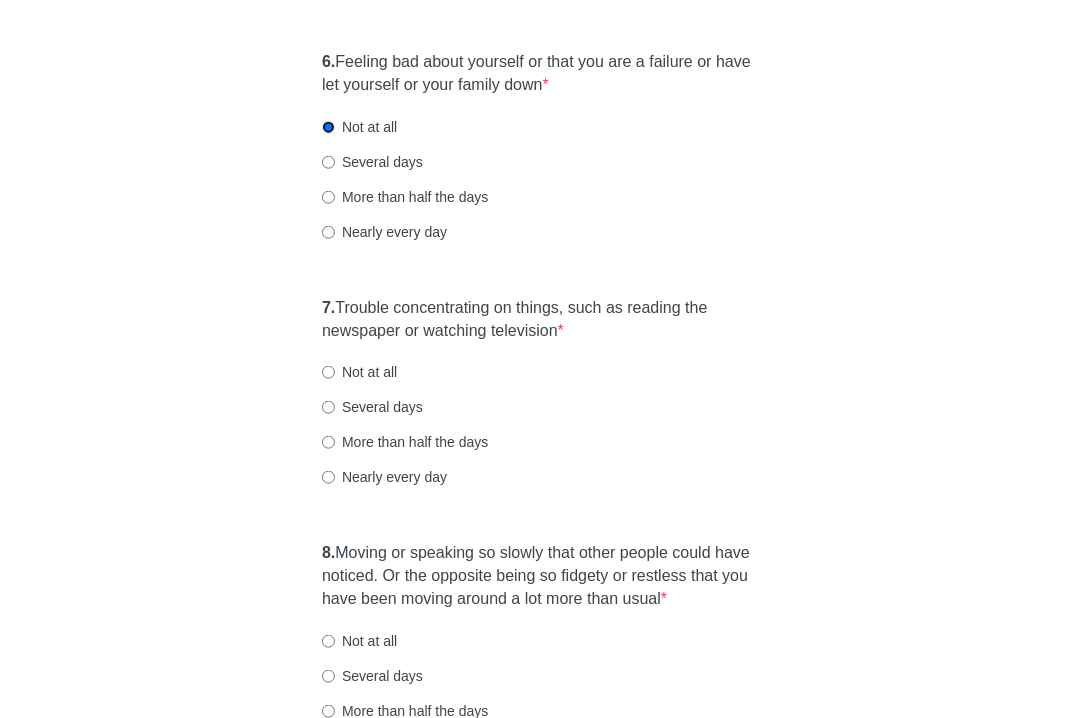 scroll, scrollTop: 1357, scrollLeft: 0, axis: vertical 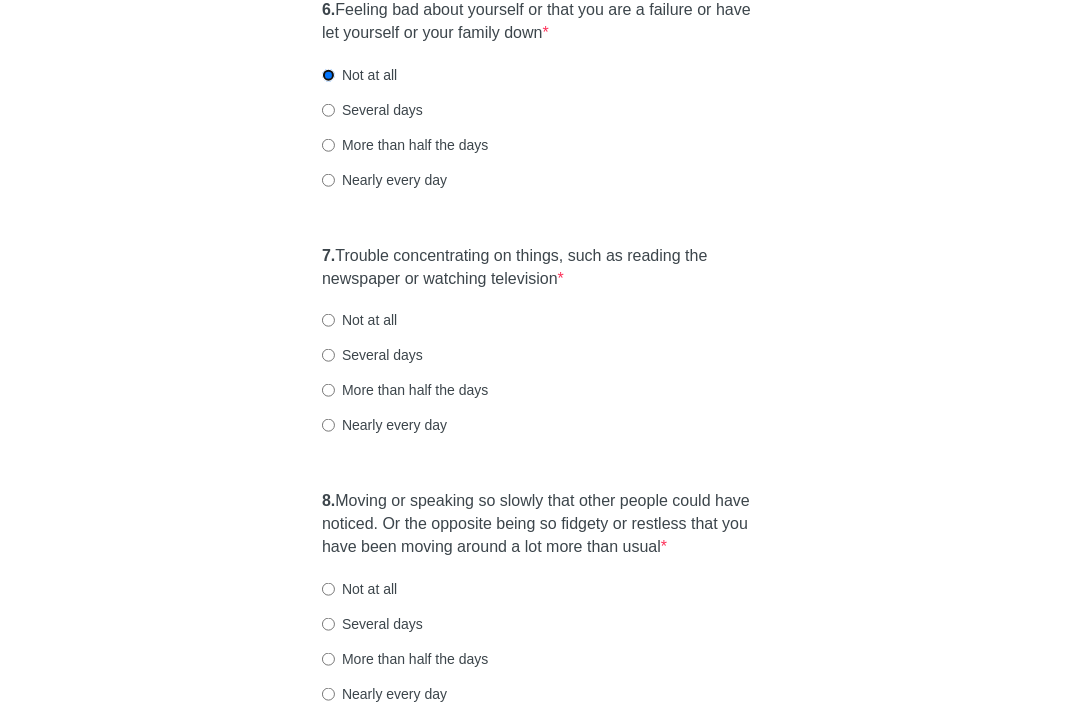 click on "Not at all" at bounding box center (359, 320) 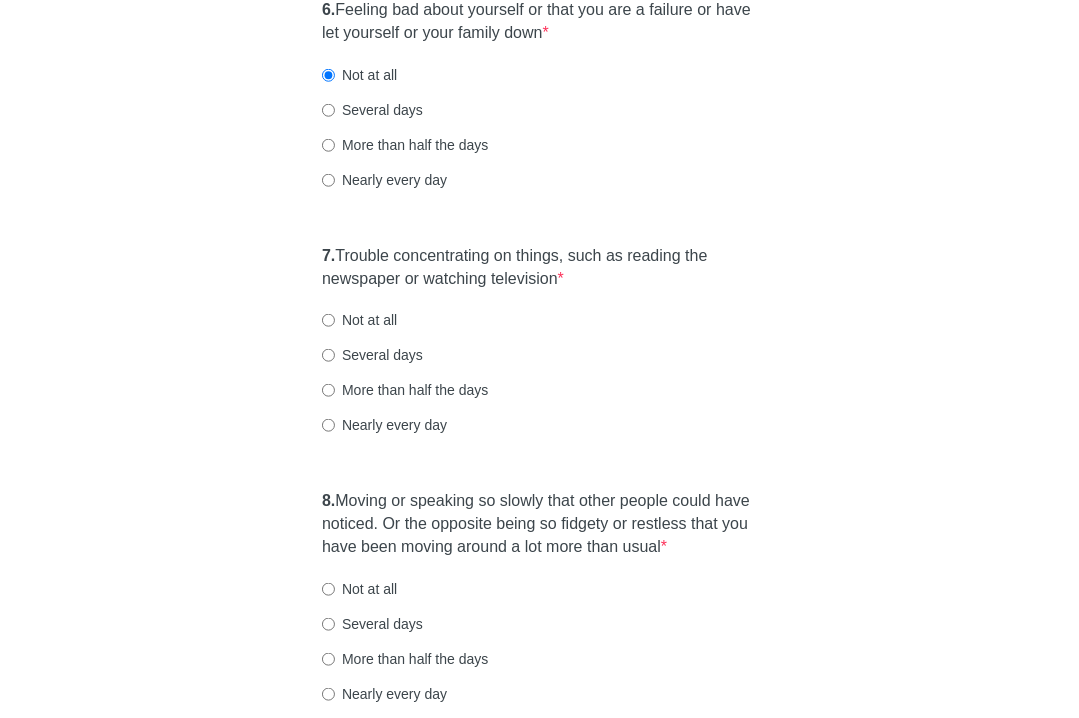 click on "Not at all" at bounding box center [328, 320] 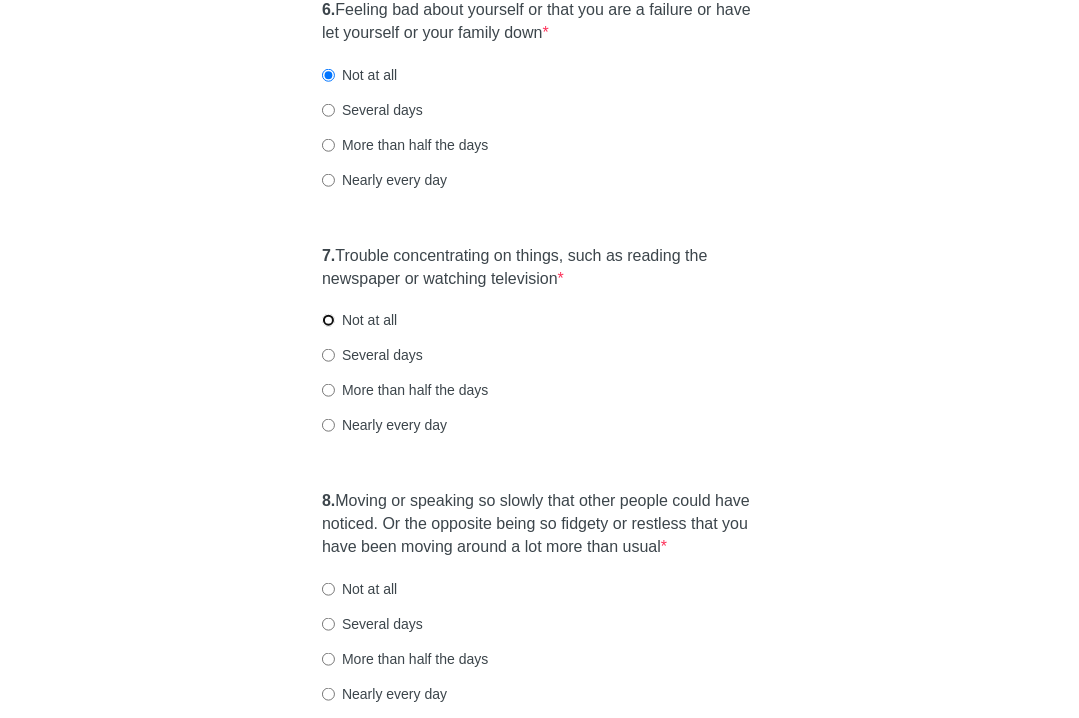 radio on "true" 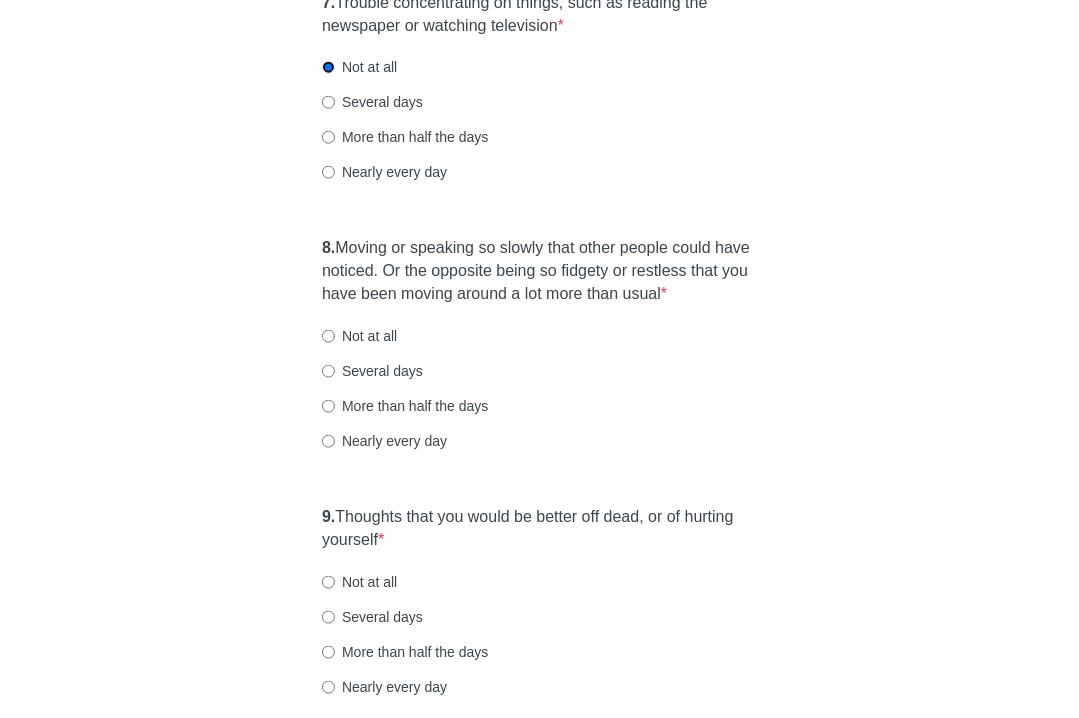 scroll, scrollTop: 1655, scrollLeft: 0, axis: vertical 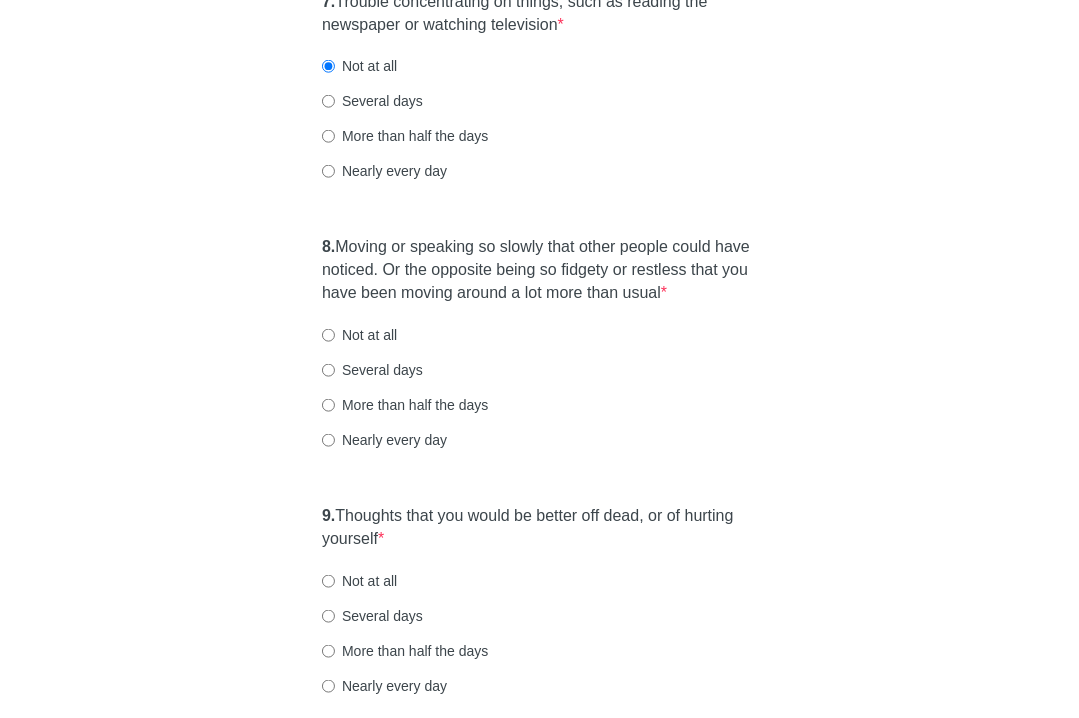 click on "Not at all" at bounding box center (359, 335) 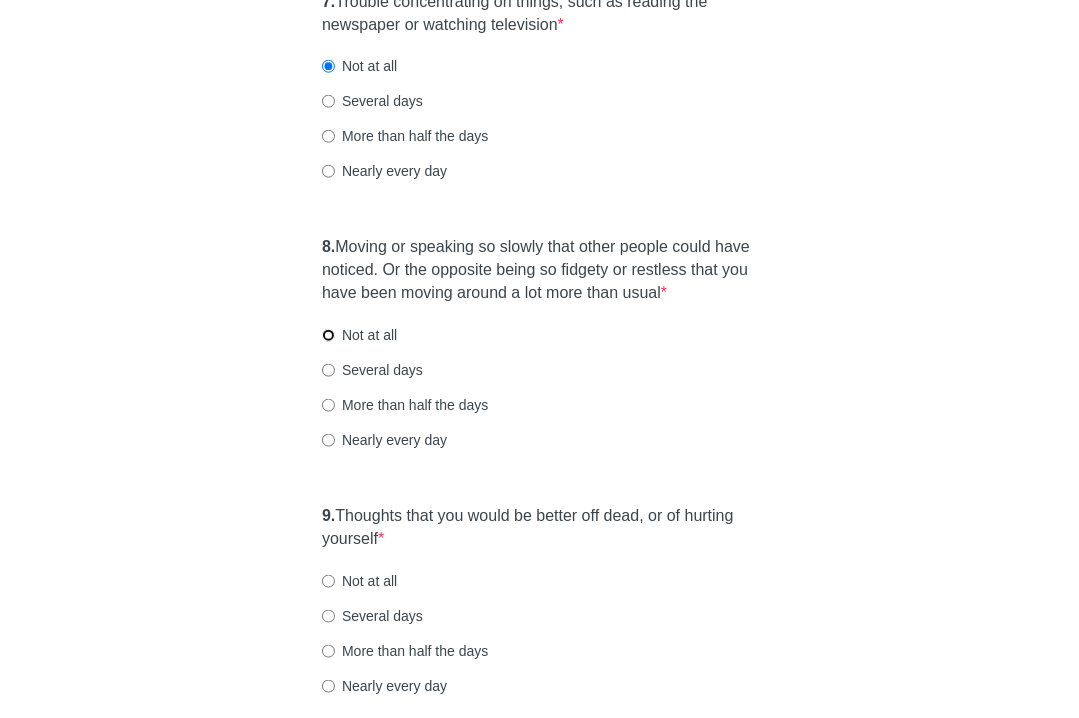 click on "Not at all" at bounding box center [328, 335] 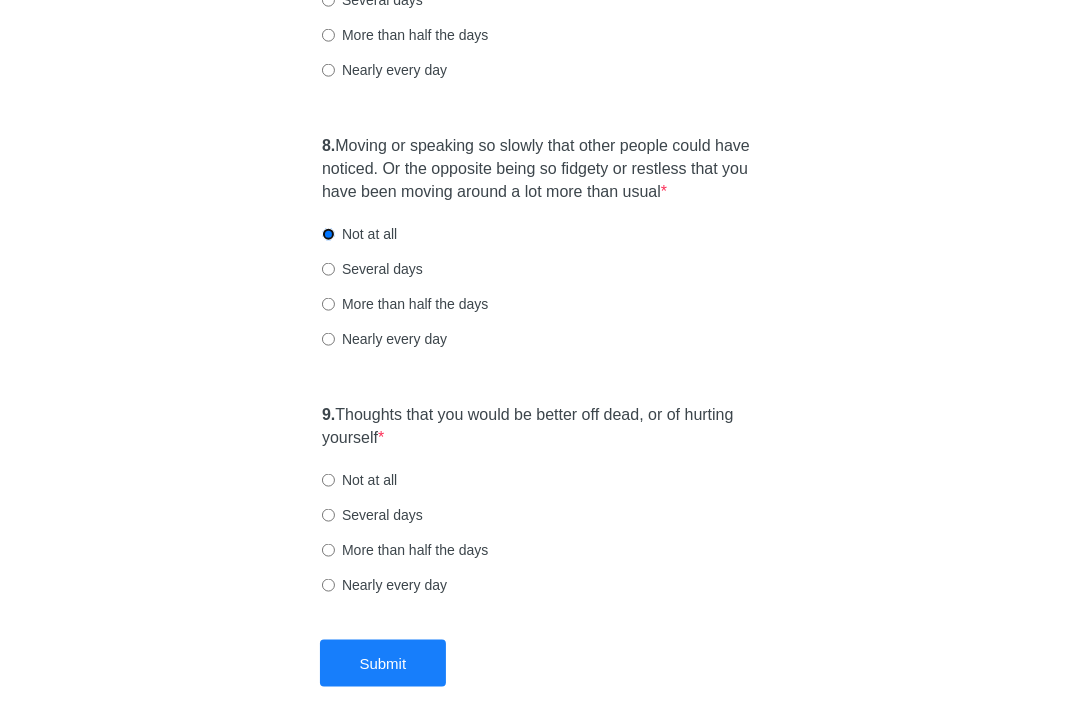 scroll, scrollTop: 1763, scrollLeft: 0, axis: vertical 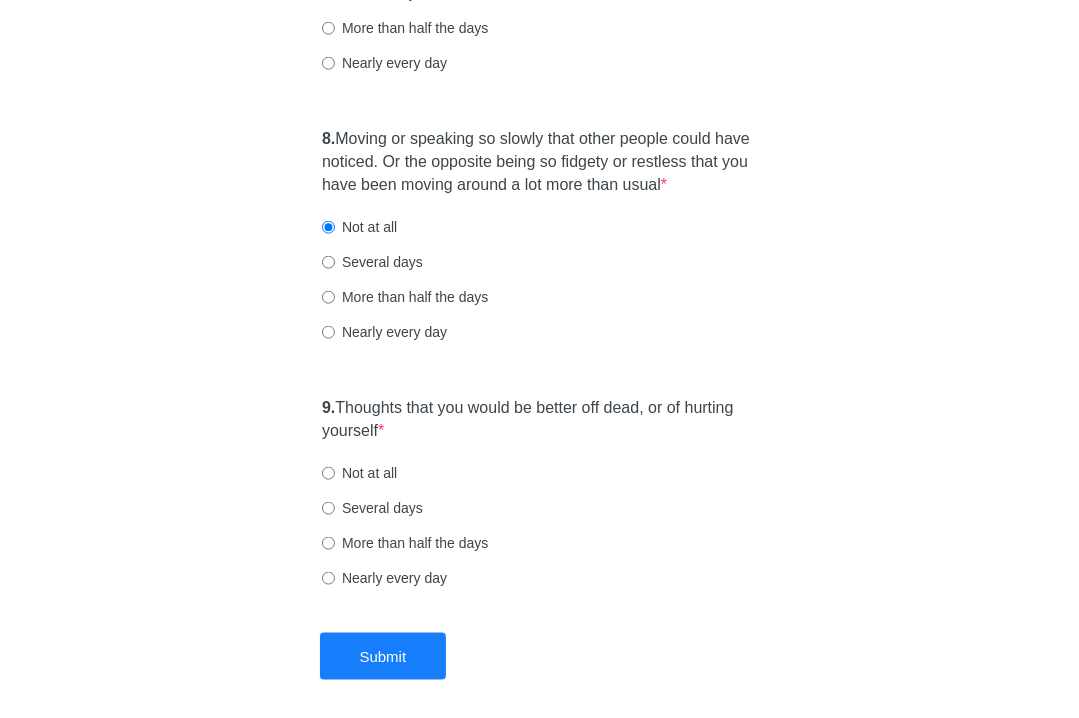 click on "Not at all" at bounding box center (359, 473) 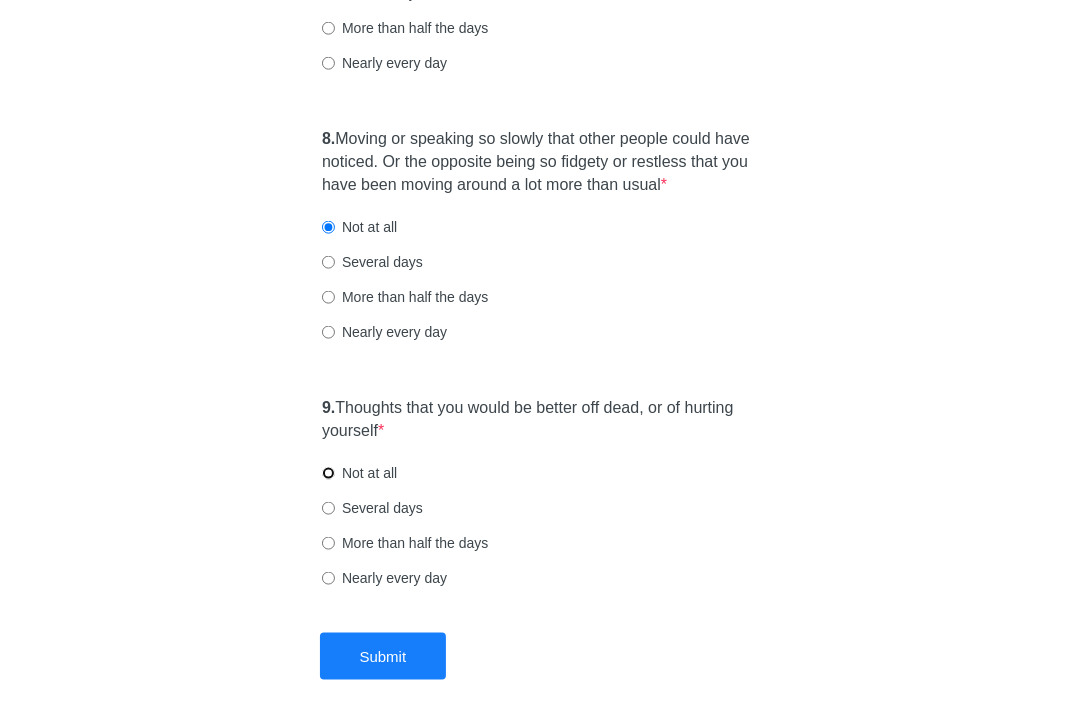 click on "Not at all" at bounding box center (328, 473) 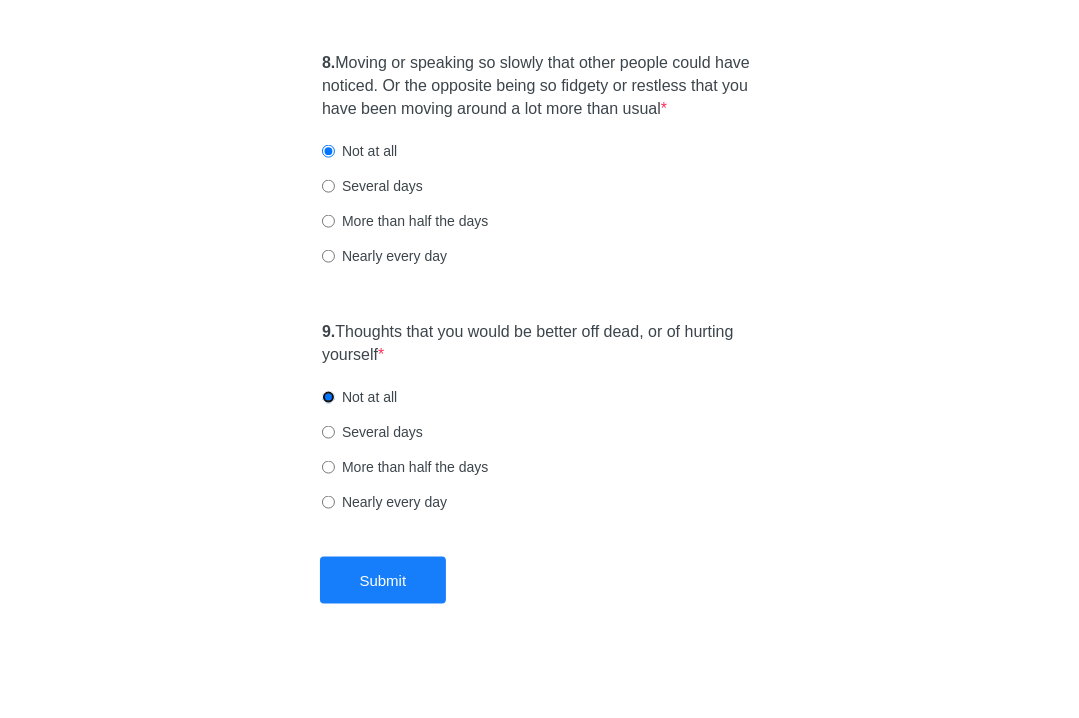 scroll, scrollTop: 1884, scrollLeft: 0, axis: vertical 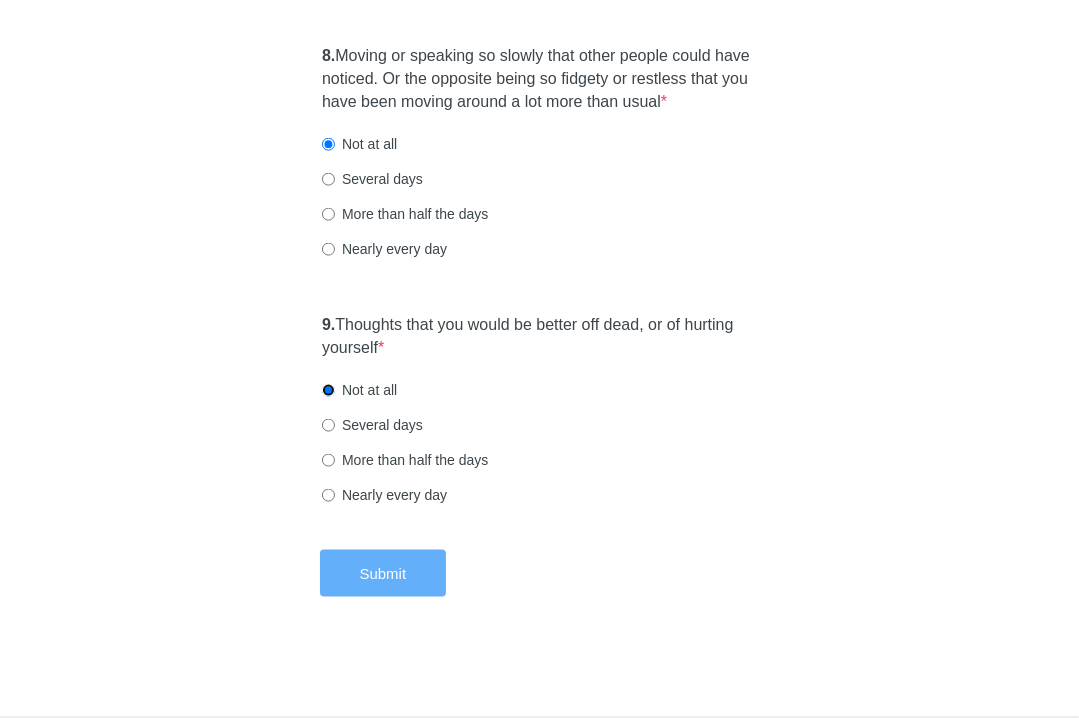 click on "Submit" at bounding box center [383, 573] 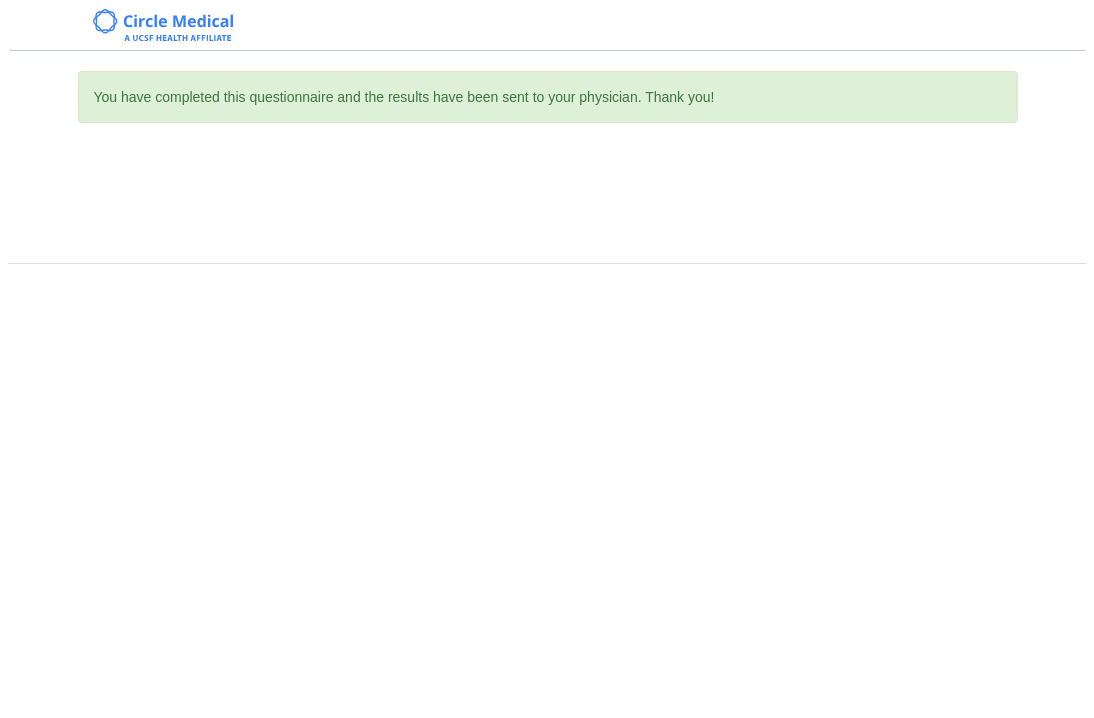 scroll, scrollTop: 0, scrollLeft: 0, axis: both 